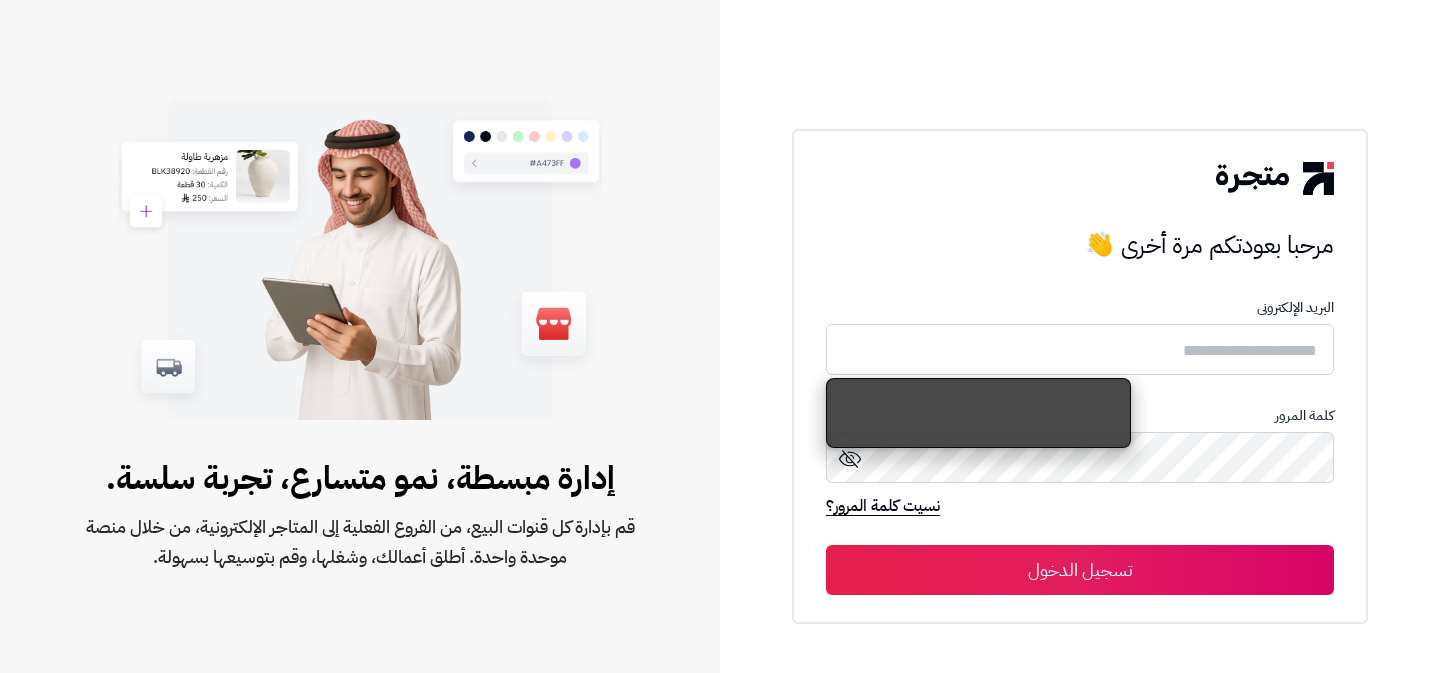 scroll, scrollTop: 0, scrollLeft: 0, axis: both 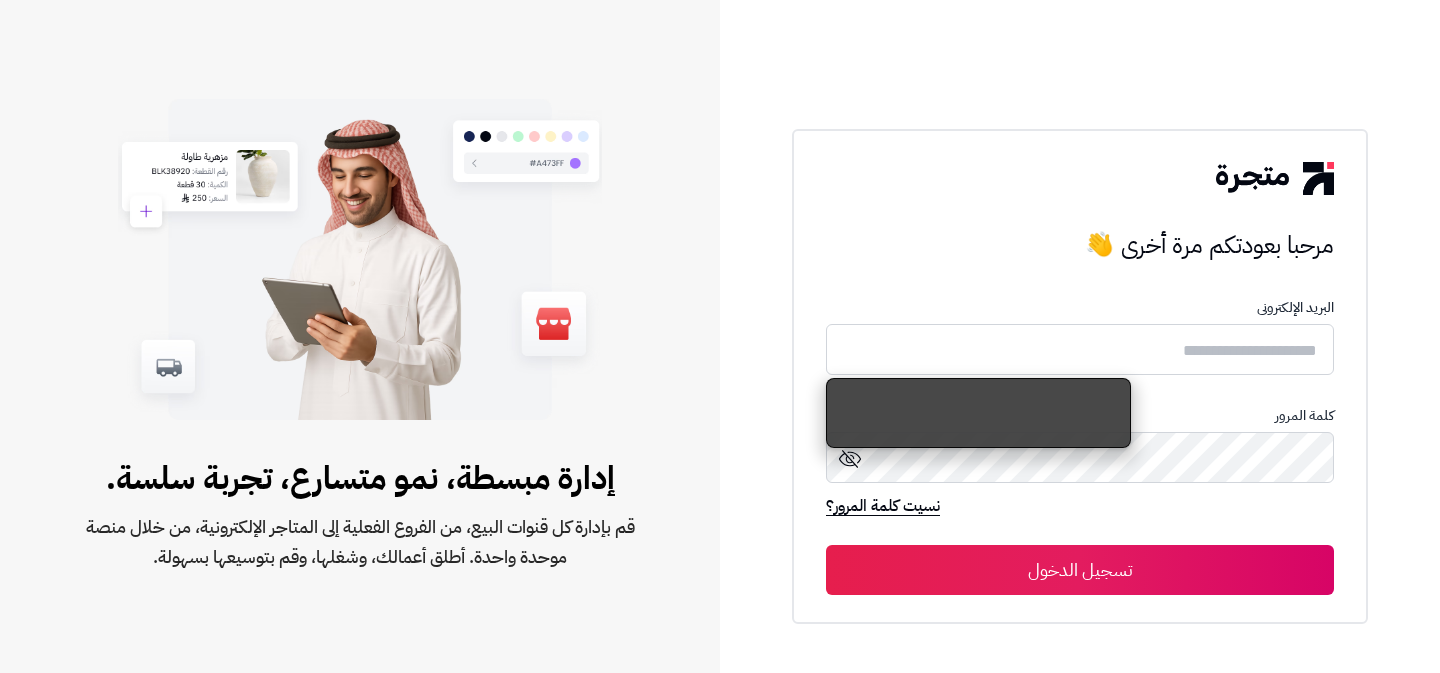 type on "**********" 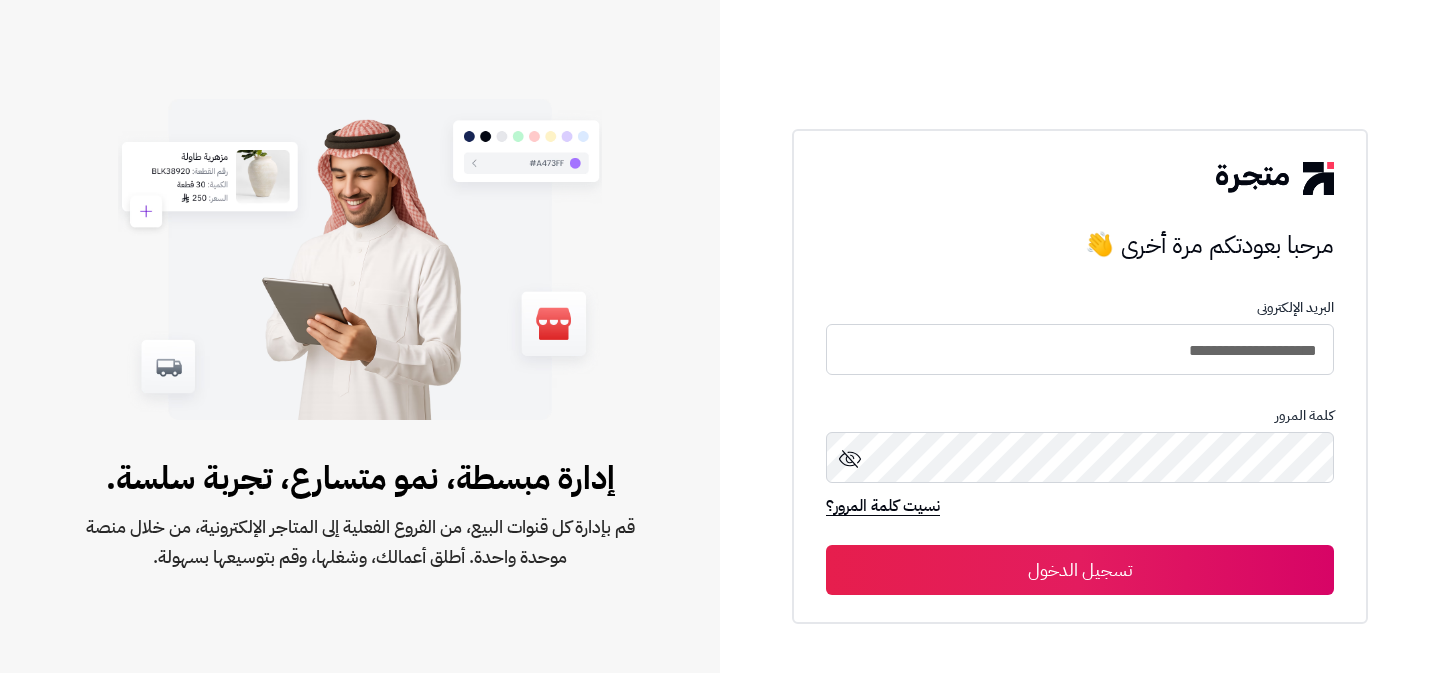 click on "تسجيل الدخول" at bounding box center (1080, 570) 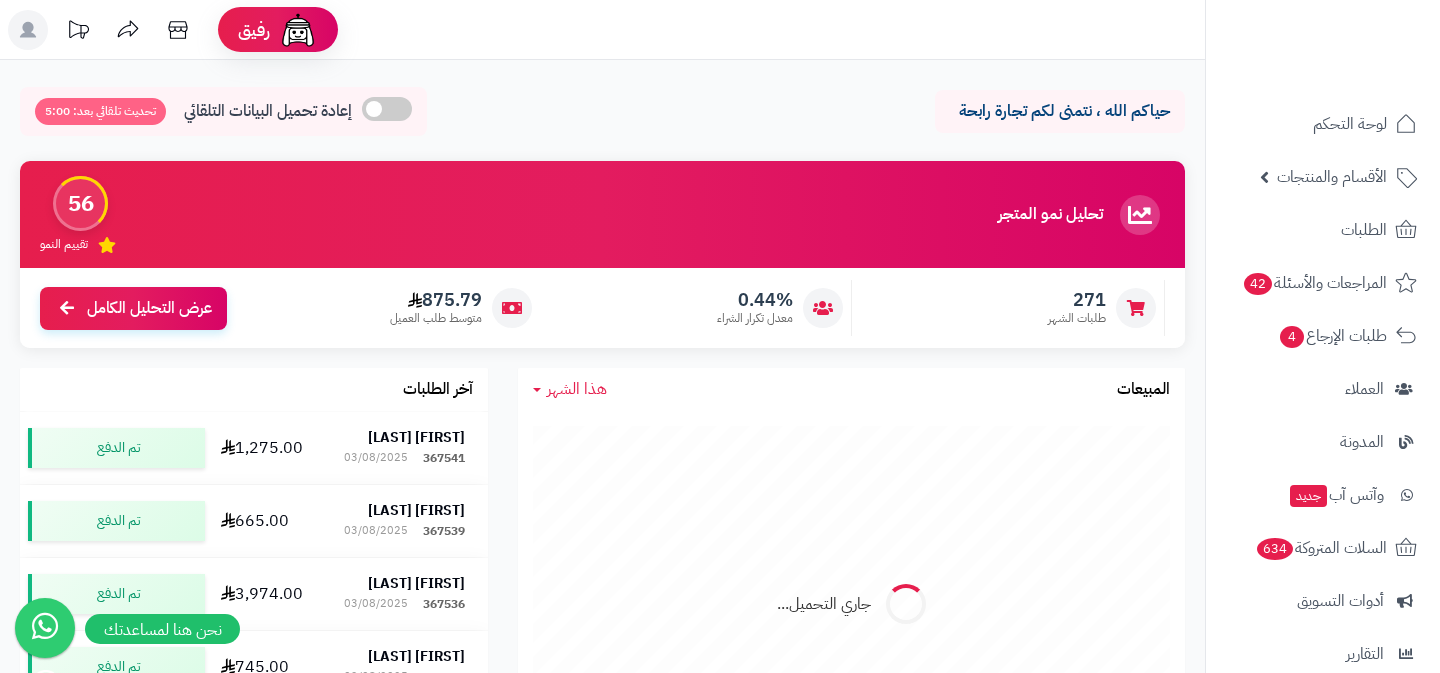 scroll, scrollTop: 0, scrollLeft: 0, axis: both 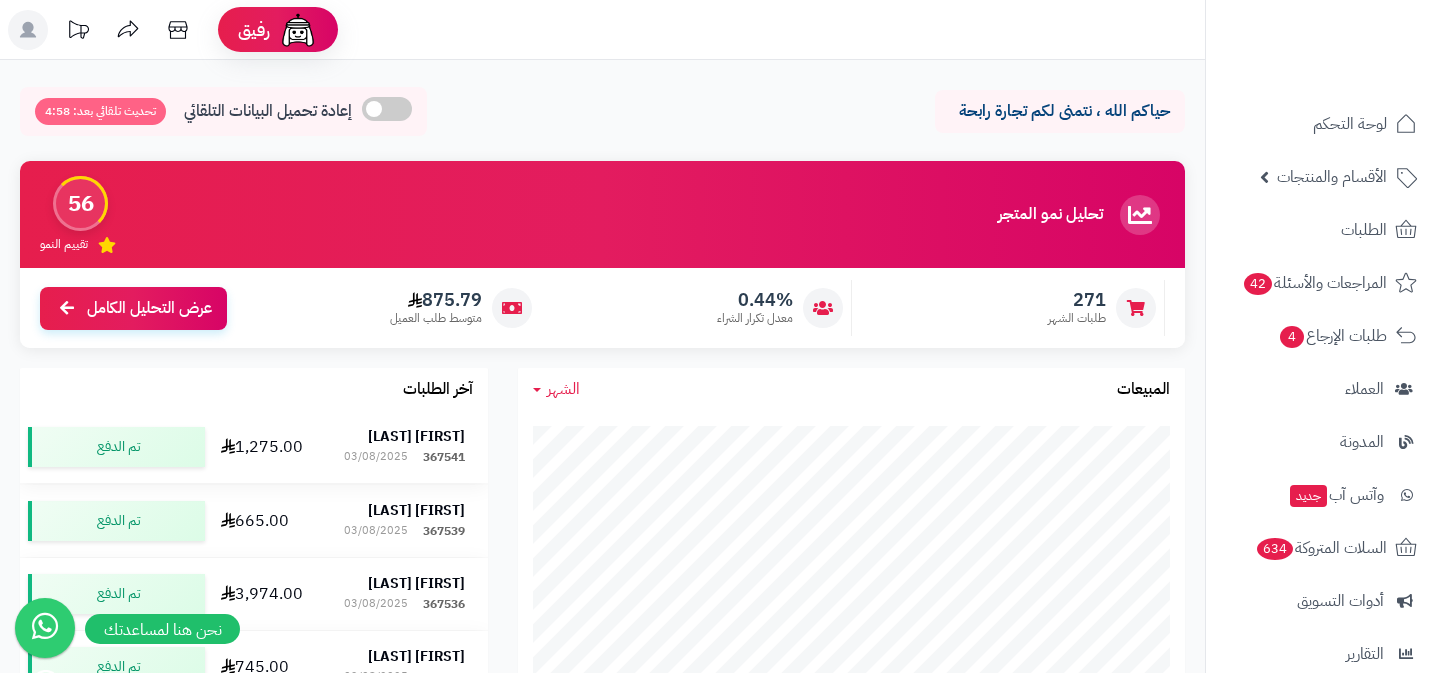 click on "[FIRST] [LAST]" at bounding box center [416, 436] 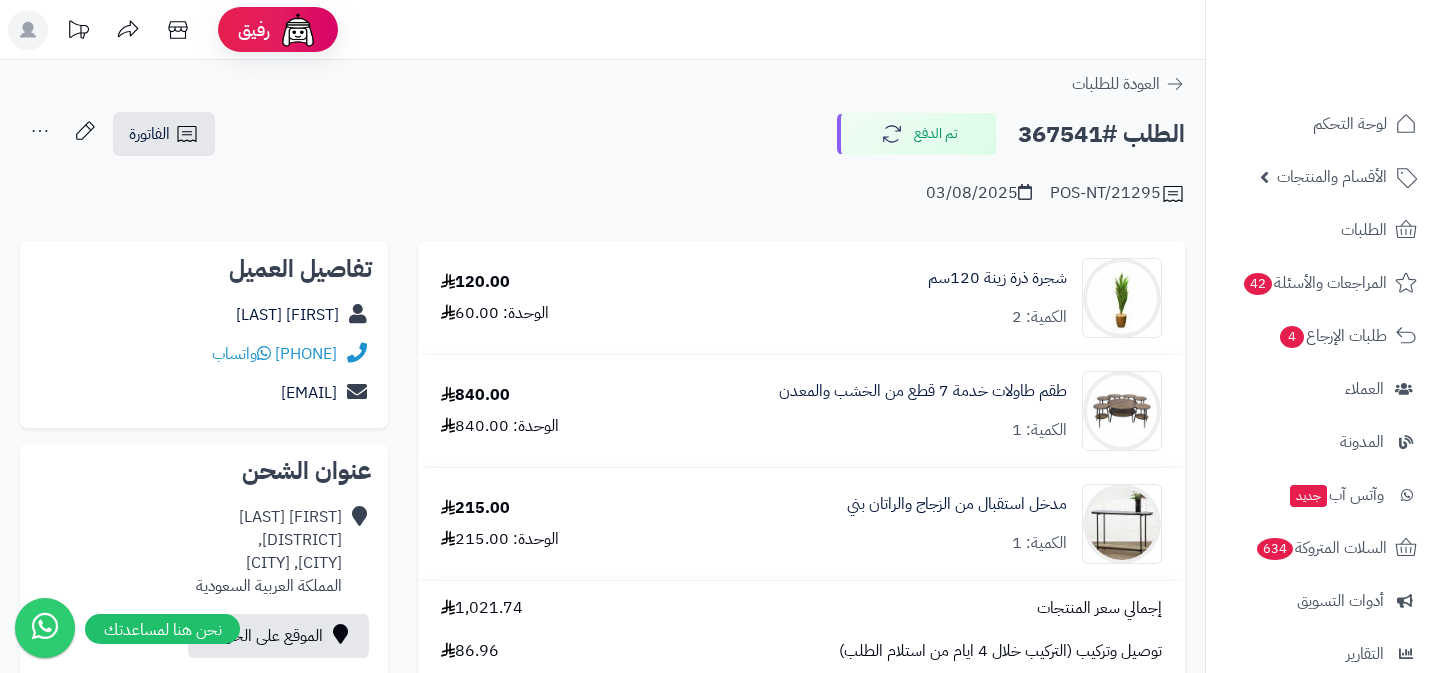 scroll, scrollTop: 0, scrollLeft: 0, axis: both 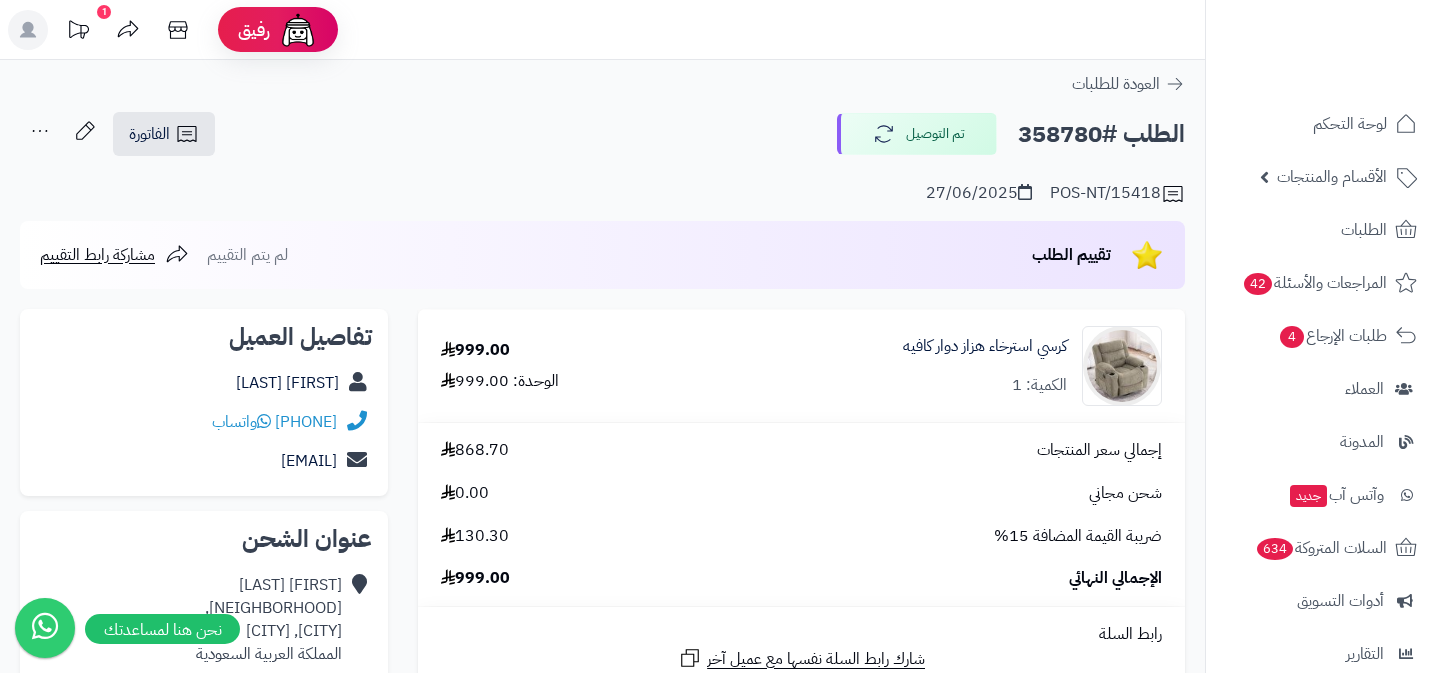 click on "نورة  سعا" at bounding box center (204, 383) 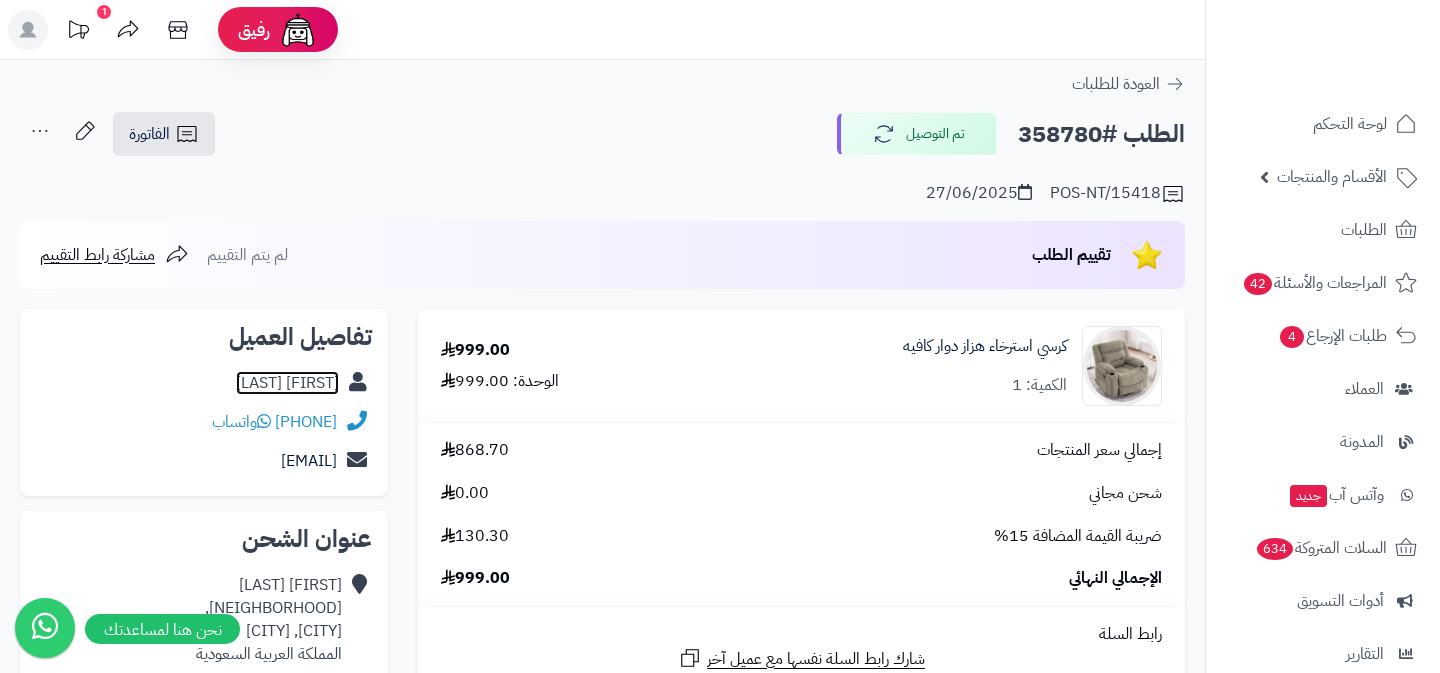 click on "نورة  سعا" at bounding box center (287, 383) 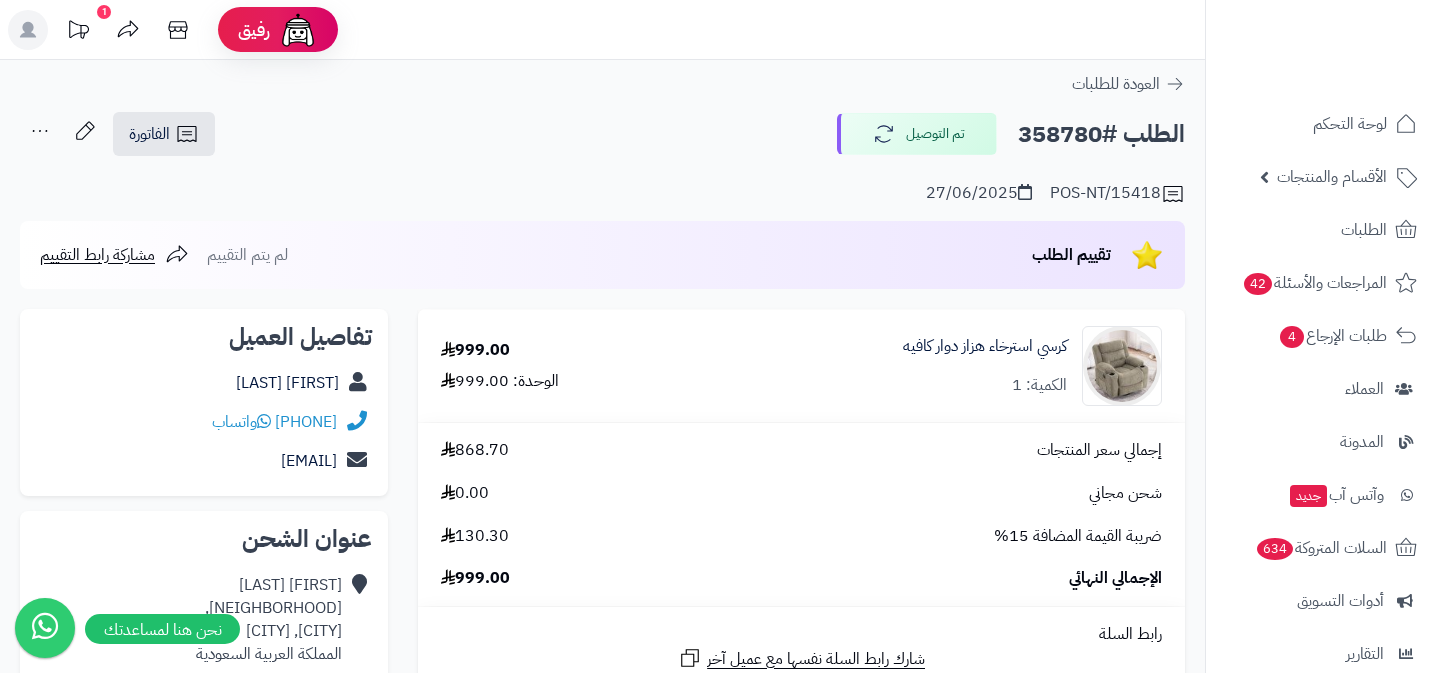 click on "تقييم الطلب" at bounding box center (1098, 255) 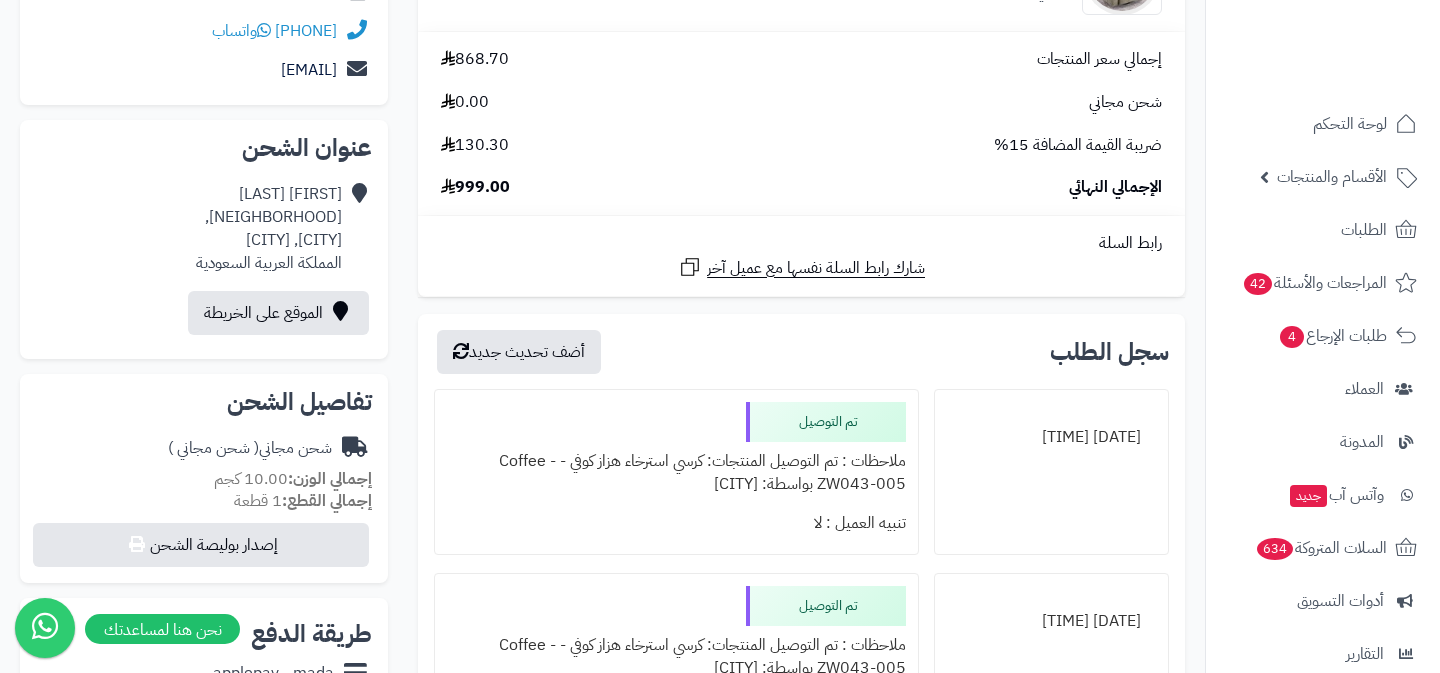 scroll, scrollTop: 0, scrollLeft: 0, axis: both 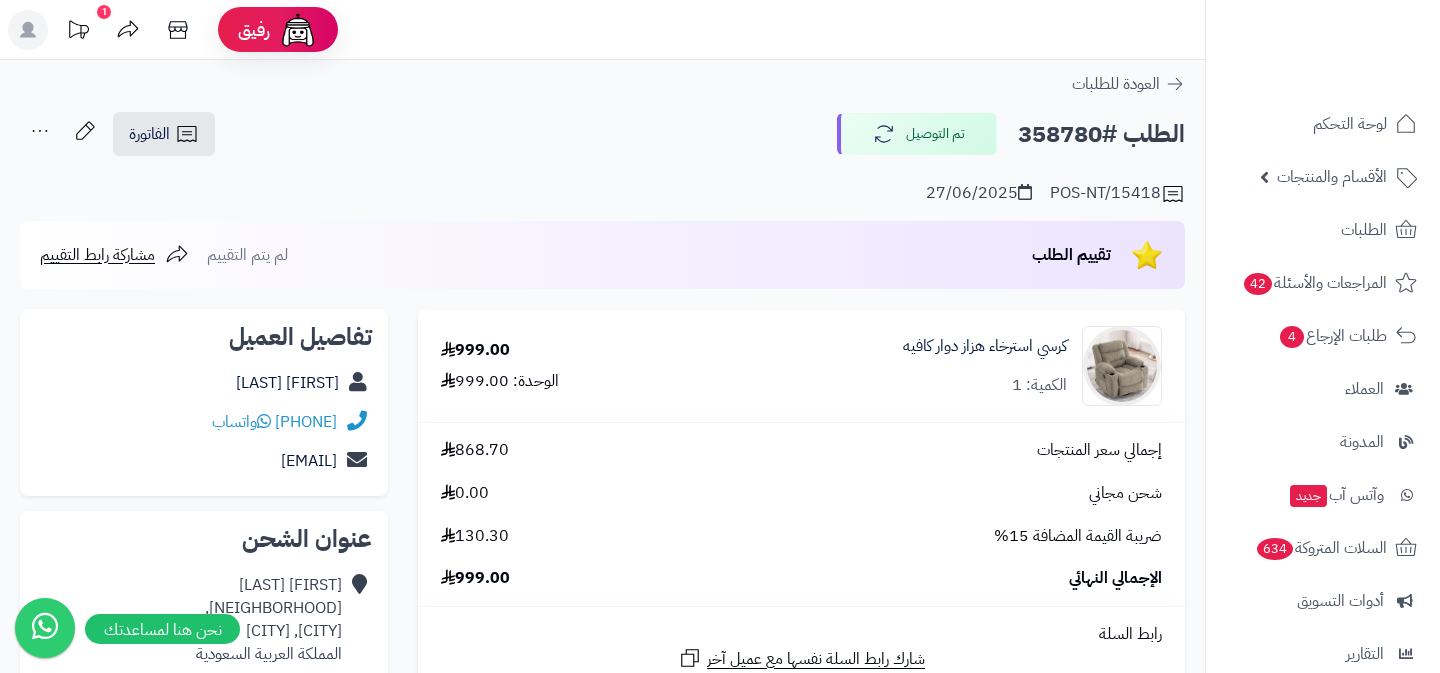 click 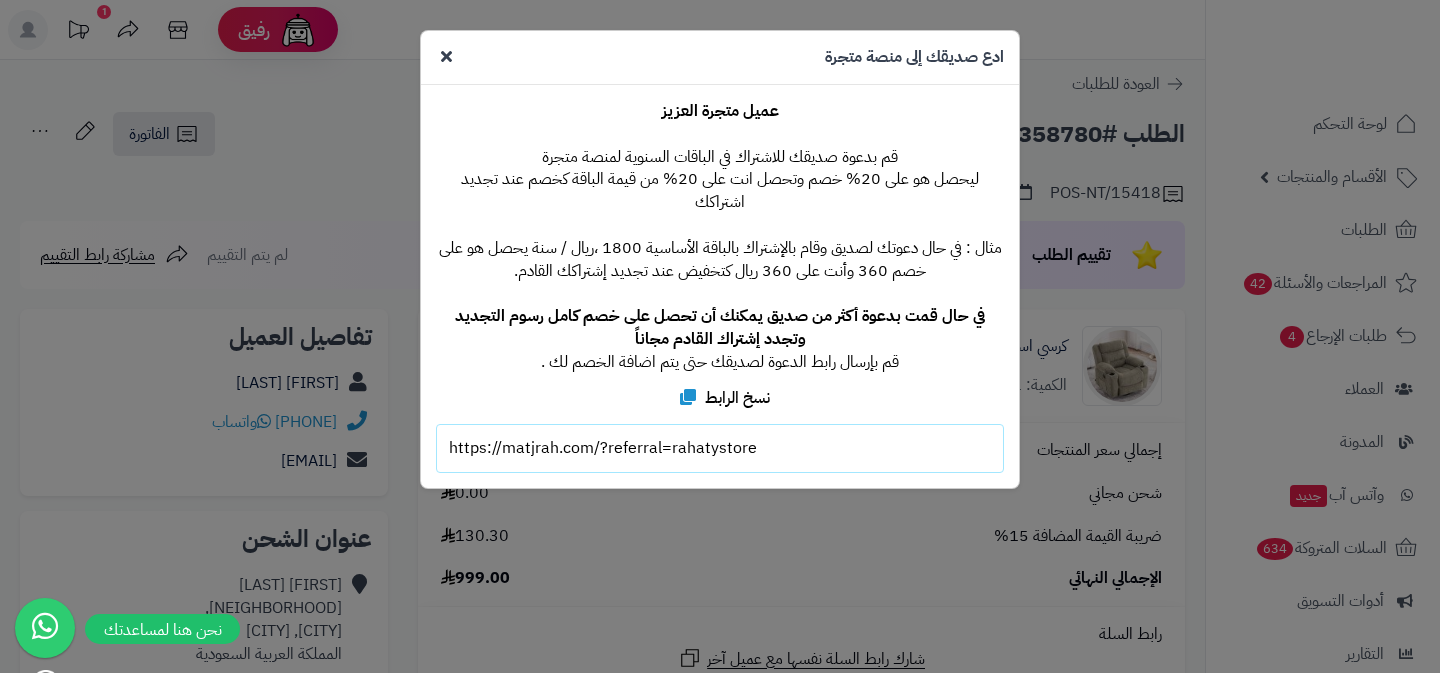 click on "**********" at bounding box center (720, 336) 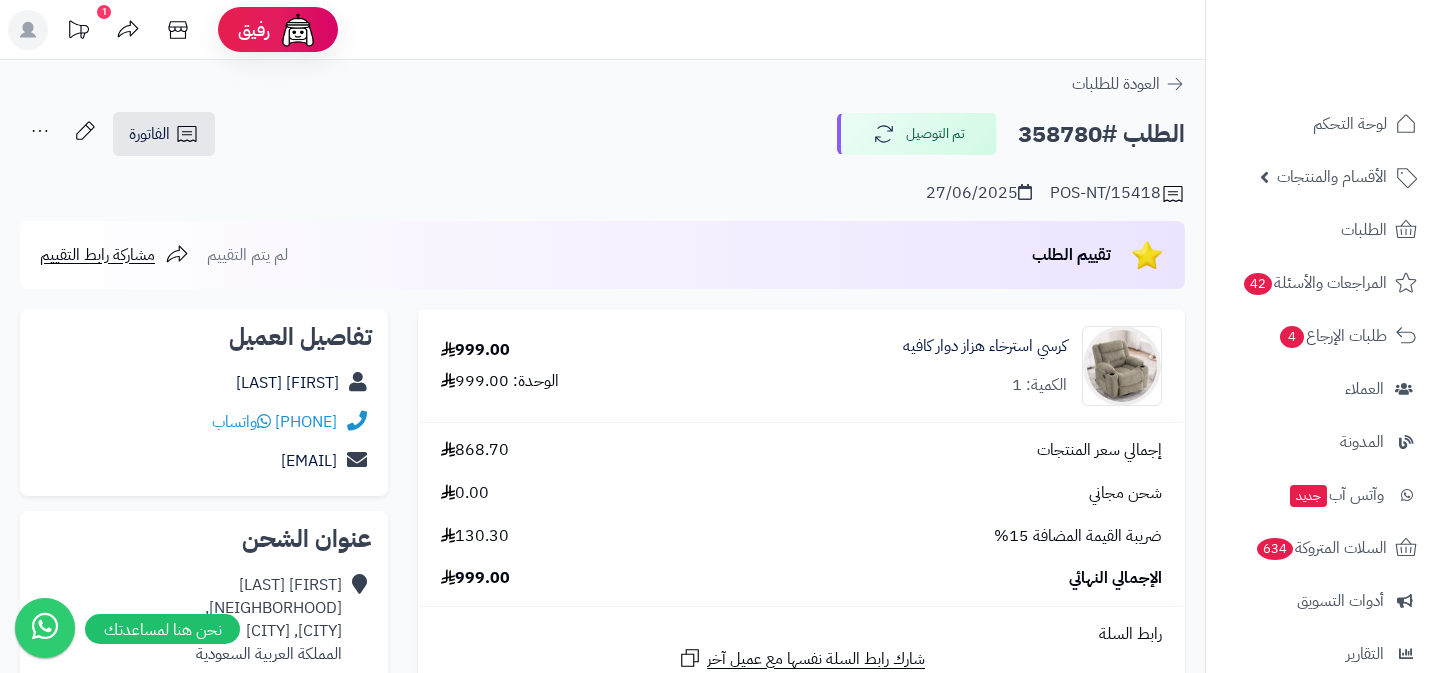 click 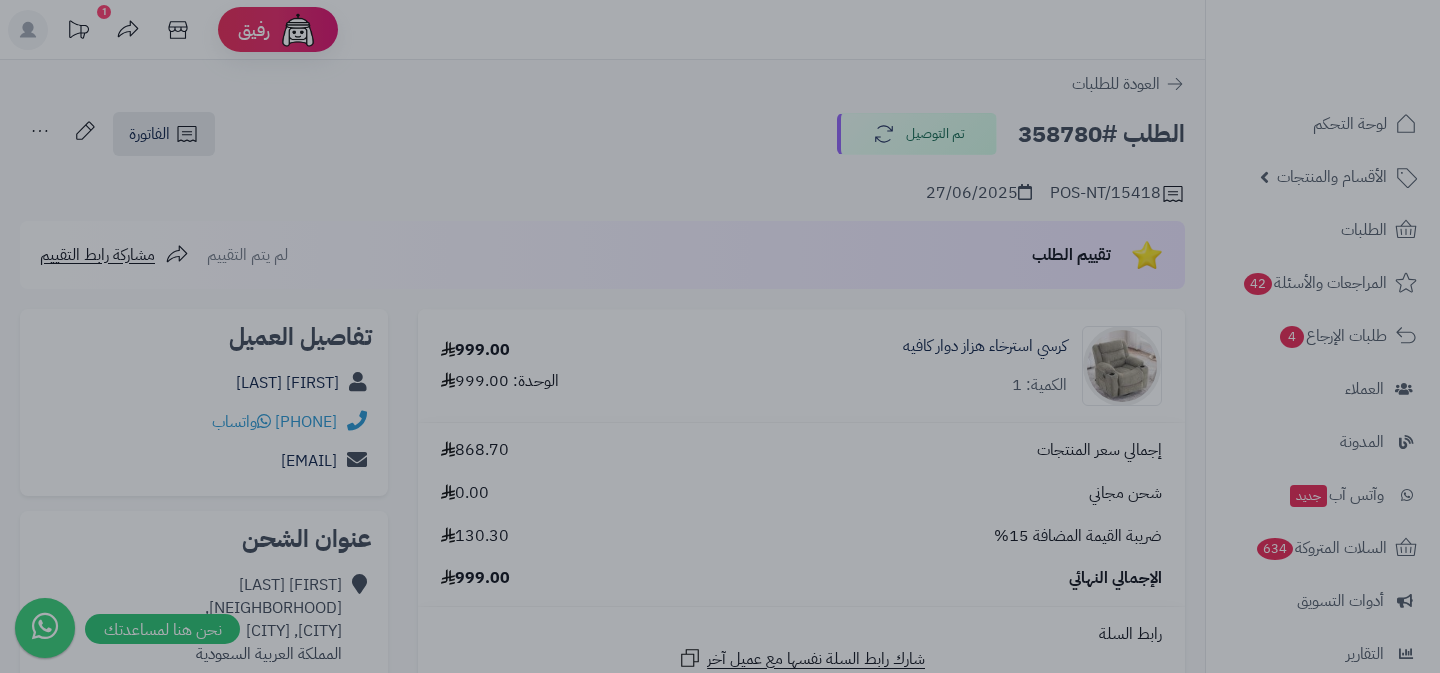 click at bounding box center [720, 336] 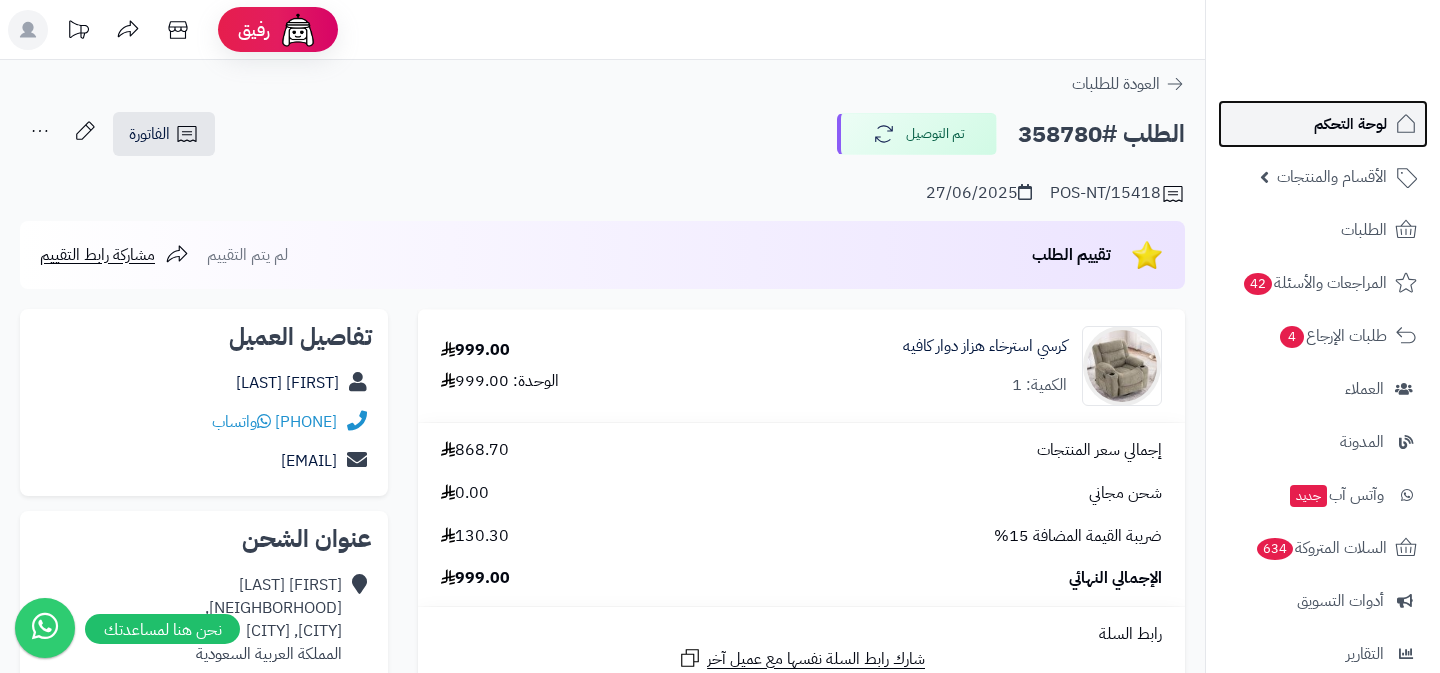 click on "لوحة التحكم" at bounding box center (1350, 124) 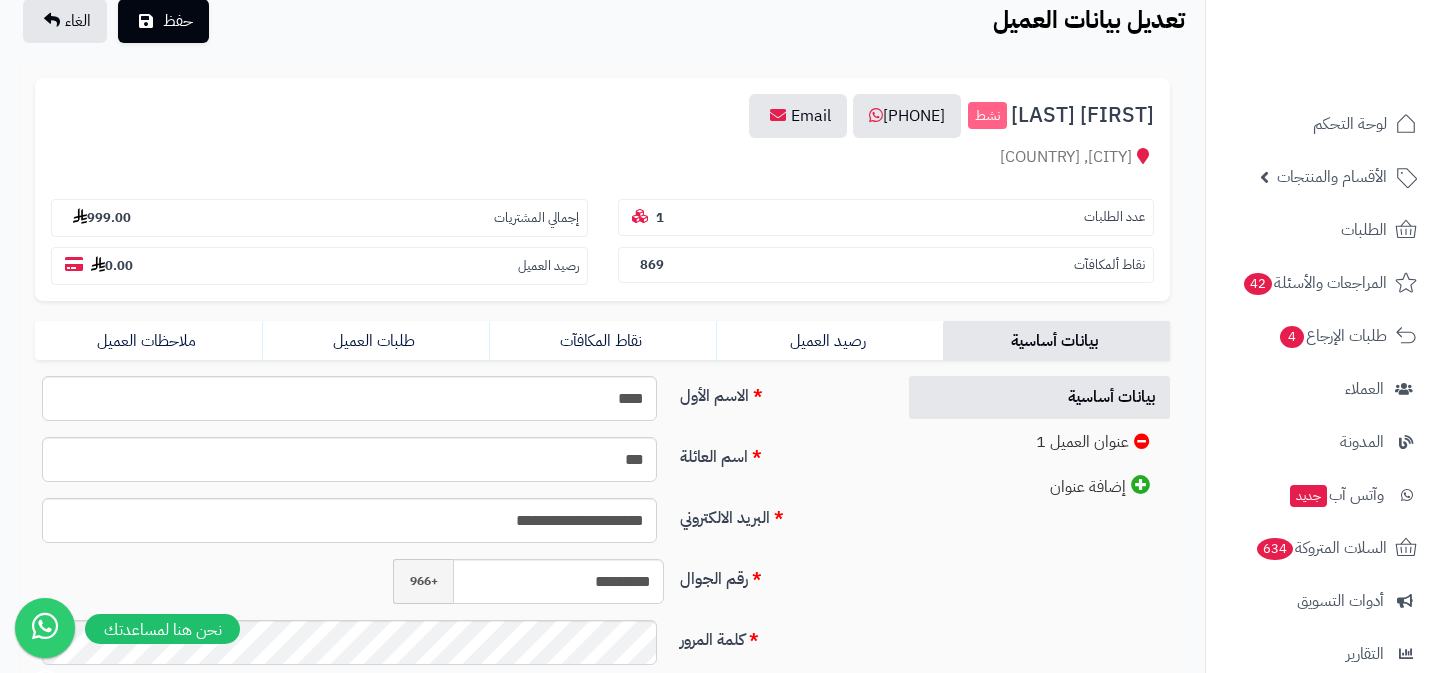 scroll, scrollTop: 149, scrollLeft: 0, axis: vertical 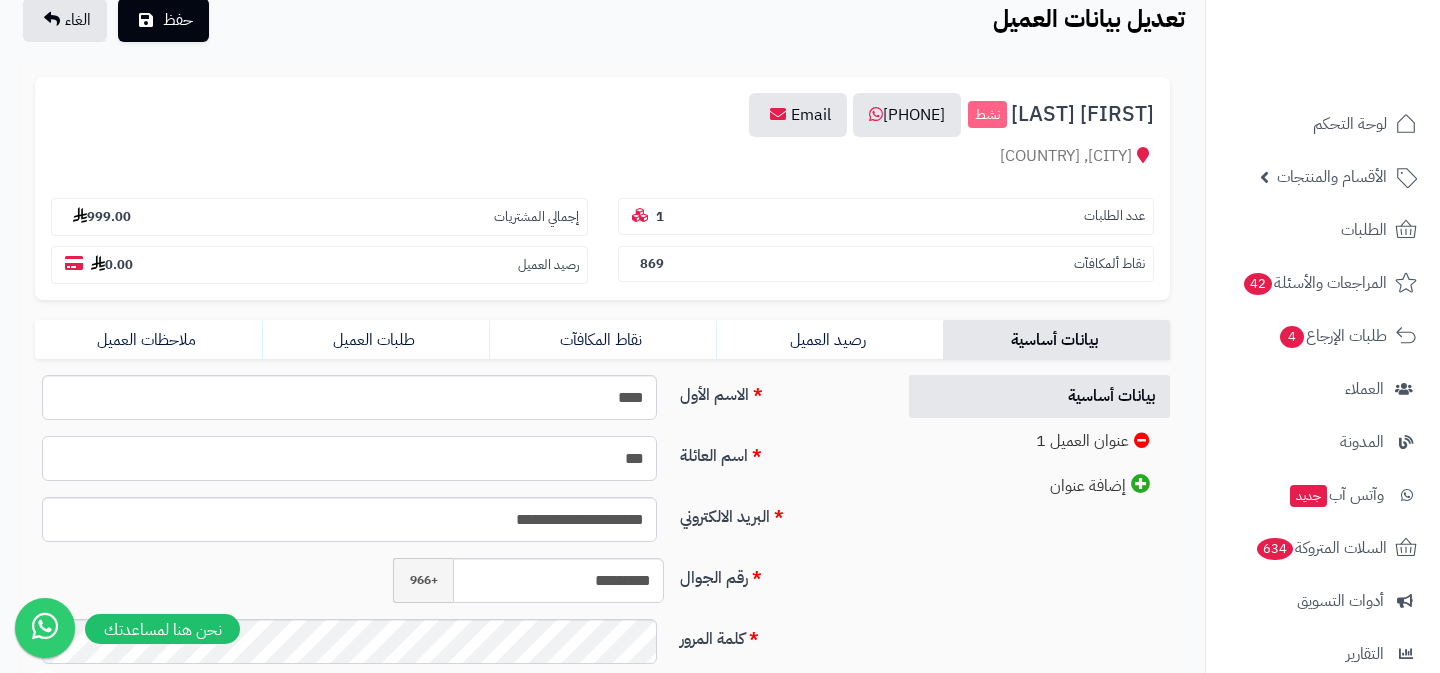 click on "***" at bounding box center [349, 458] 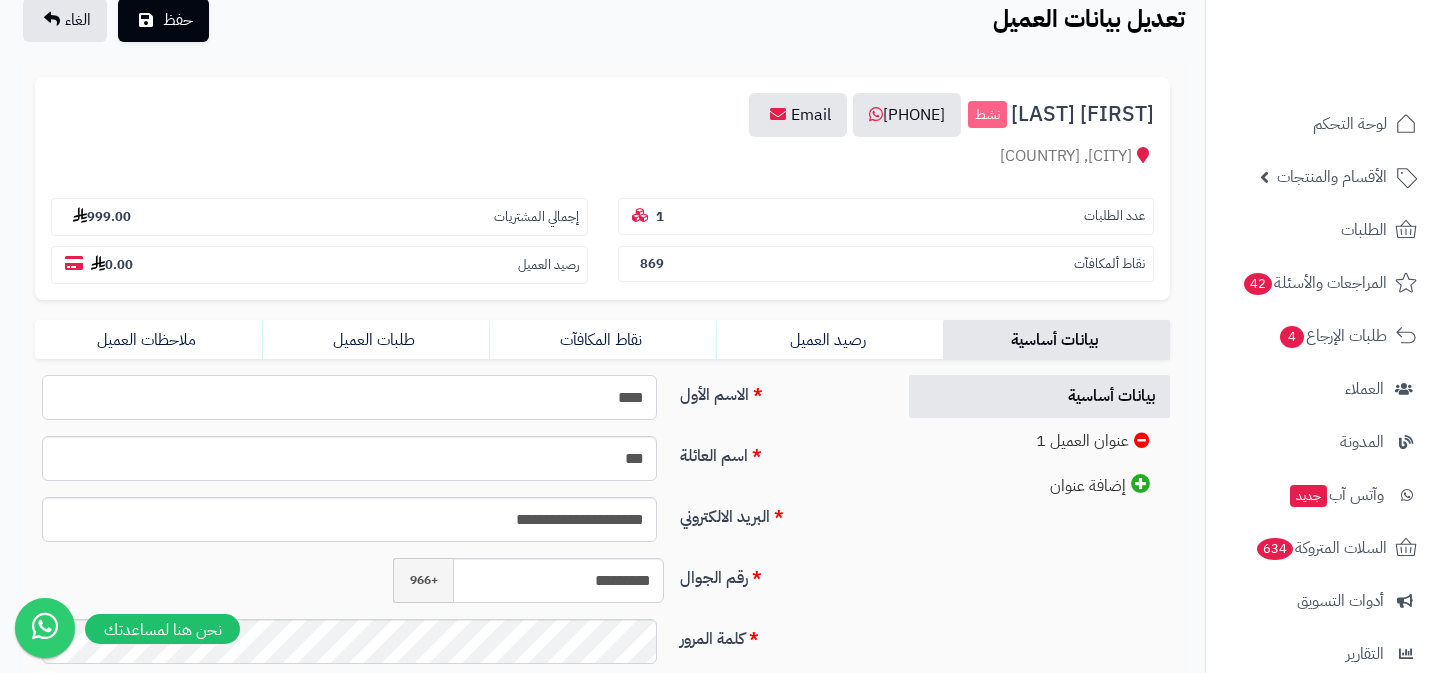 click on "****" at bounding box center (349, 397) 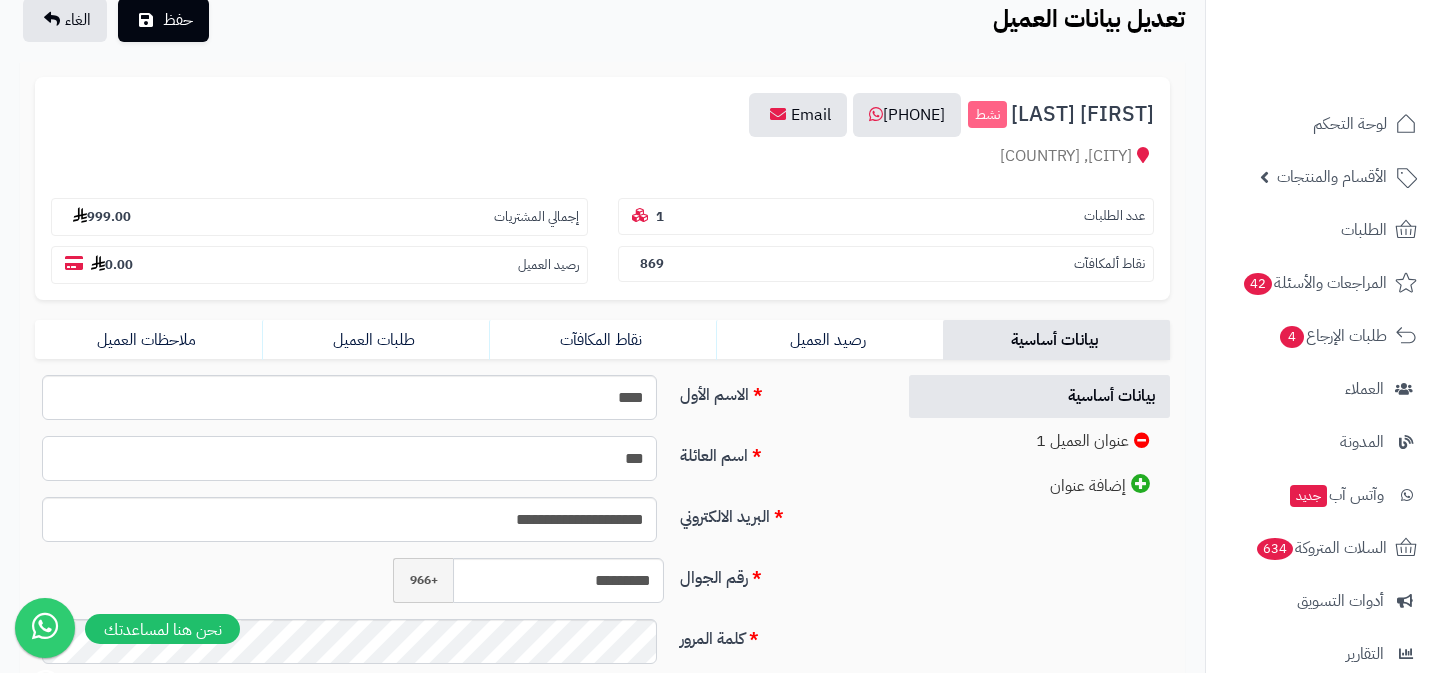 click on "***" at bounding box center [349, 458] 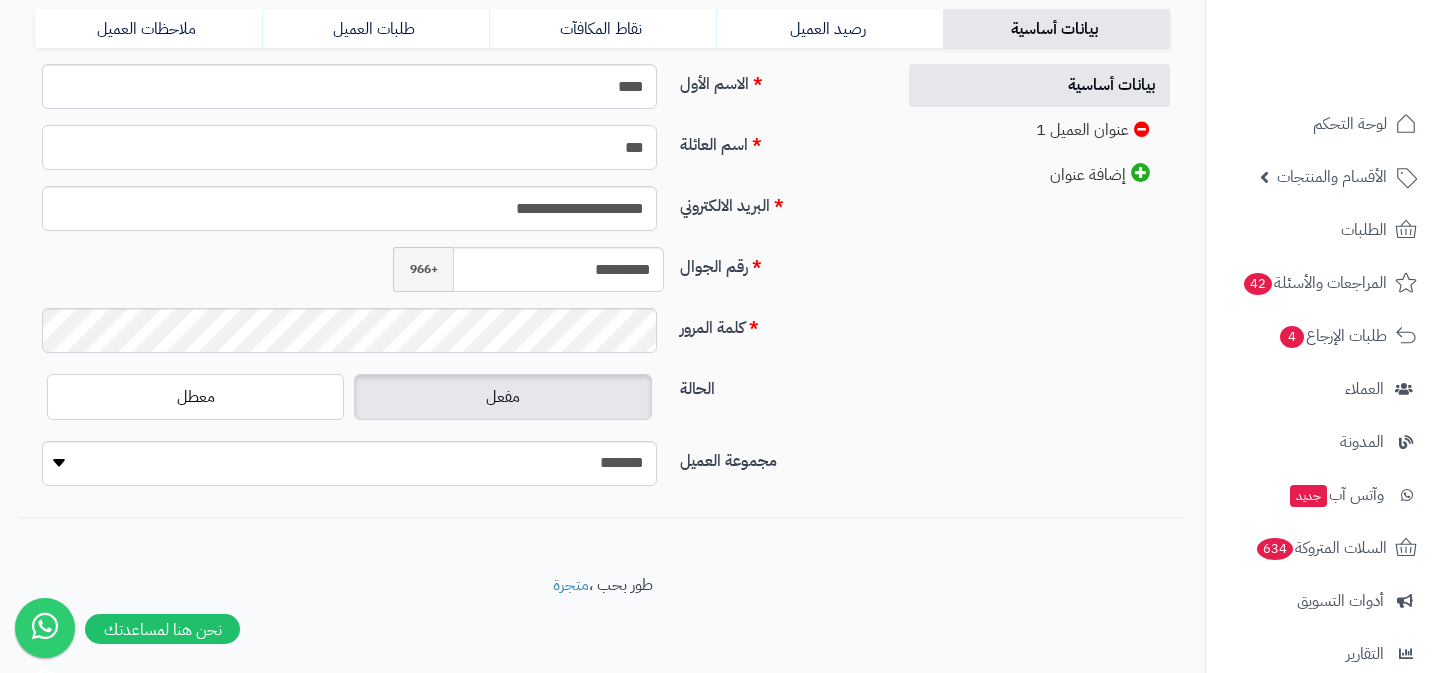 scroll, scrollTop: 0, scrollLeft: 0, axis: both 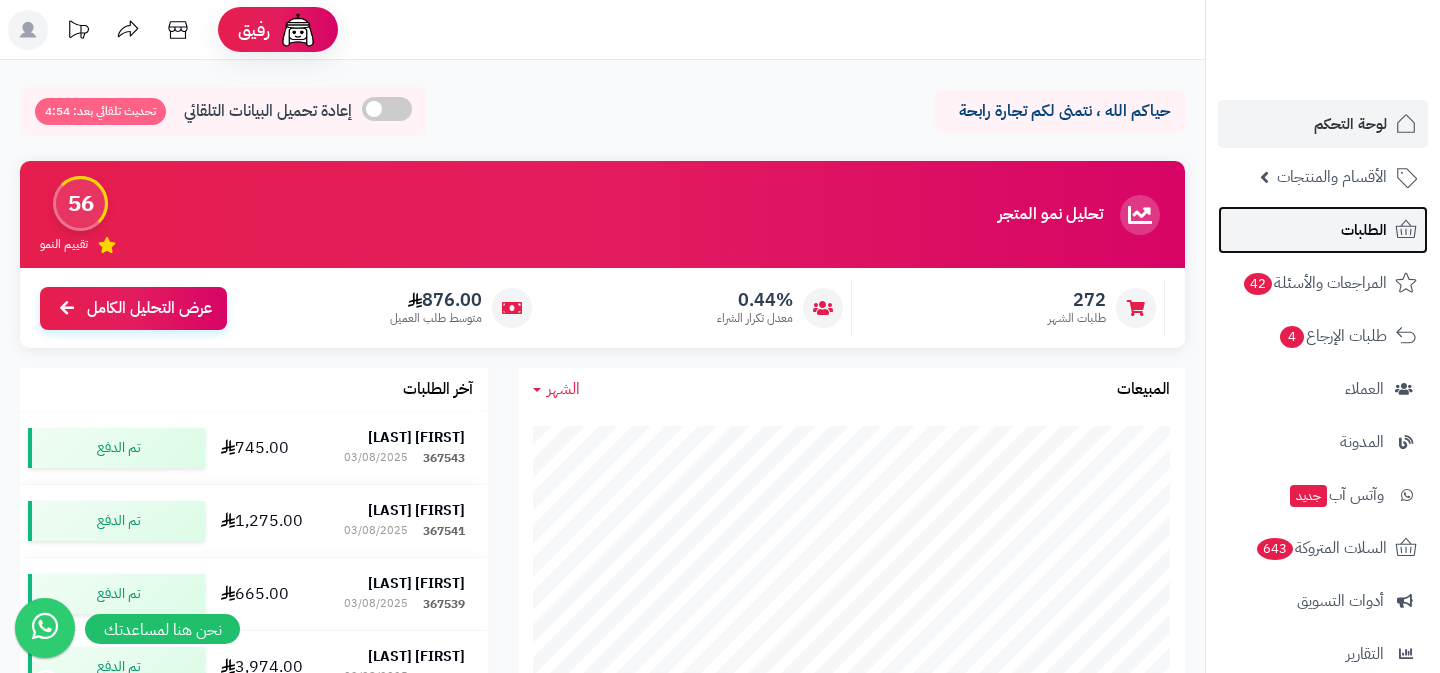 click on "الطلبات" at bounding box center [1323, 230] 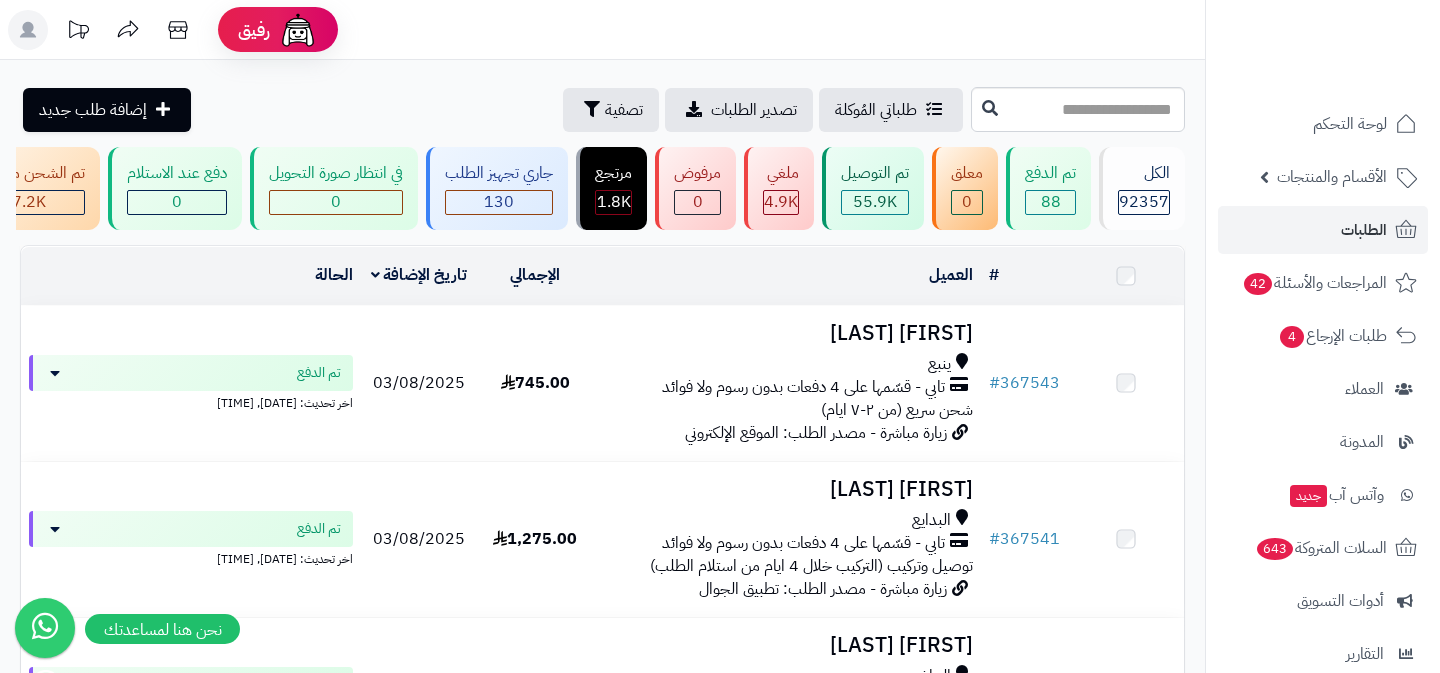 scroll, scrollTop: 0, scrollLeft: 0, axis: both 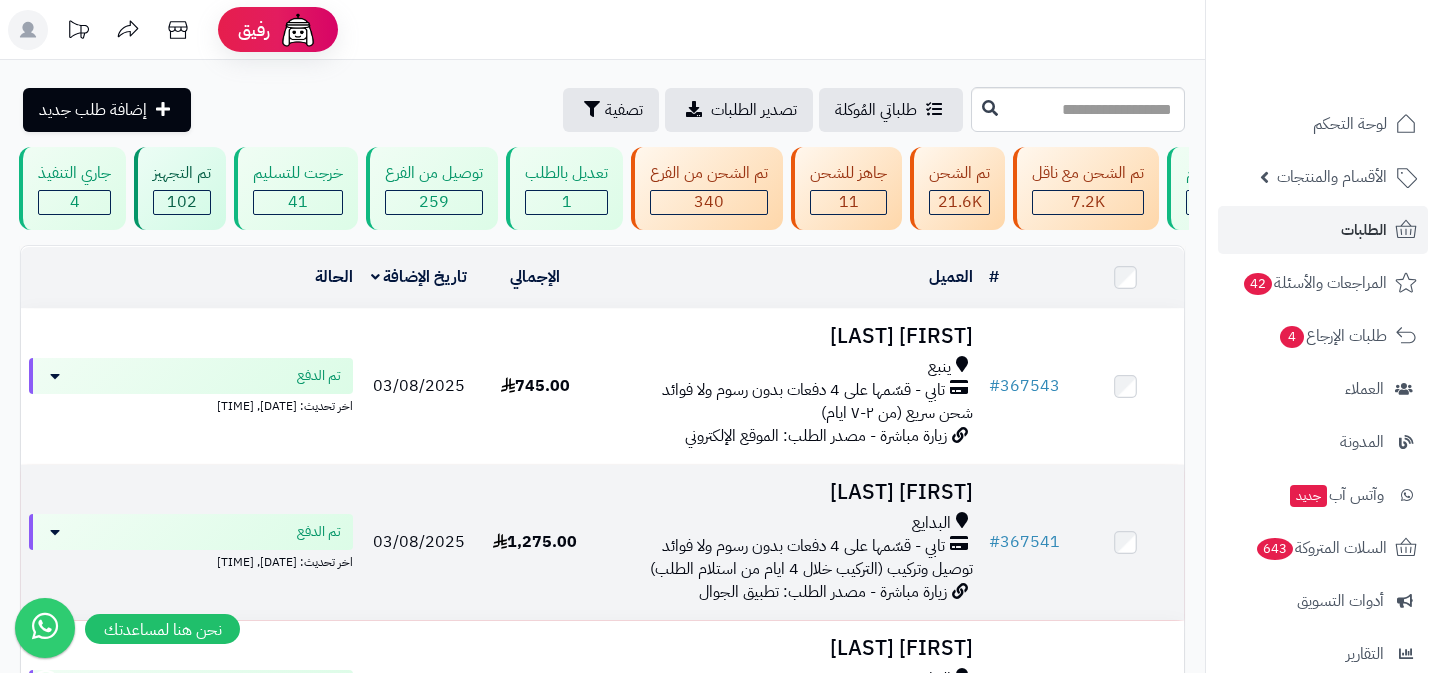 click on "# [NUMBER]" at bounding box center [1024, 542] 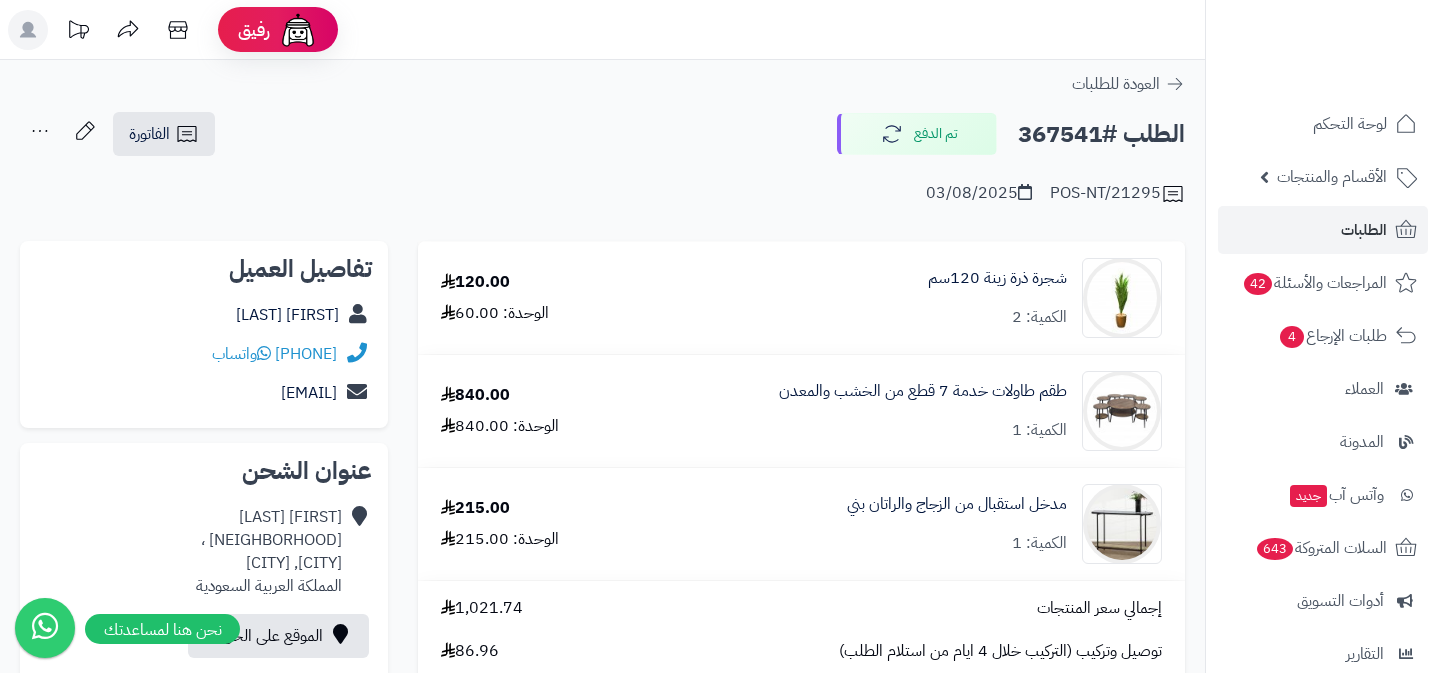 scroll, scrollTop: 0, scrollLeft: 0, axis: both 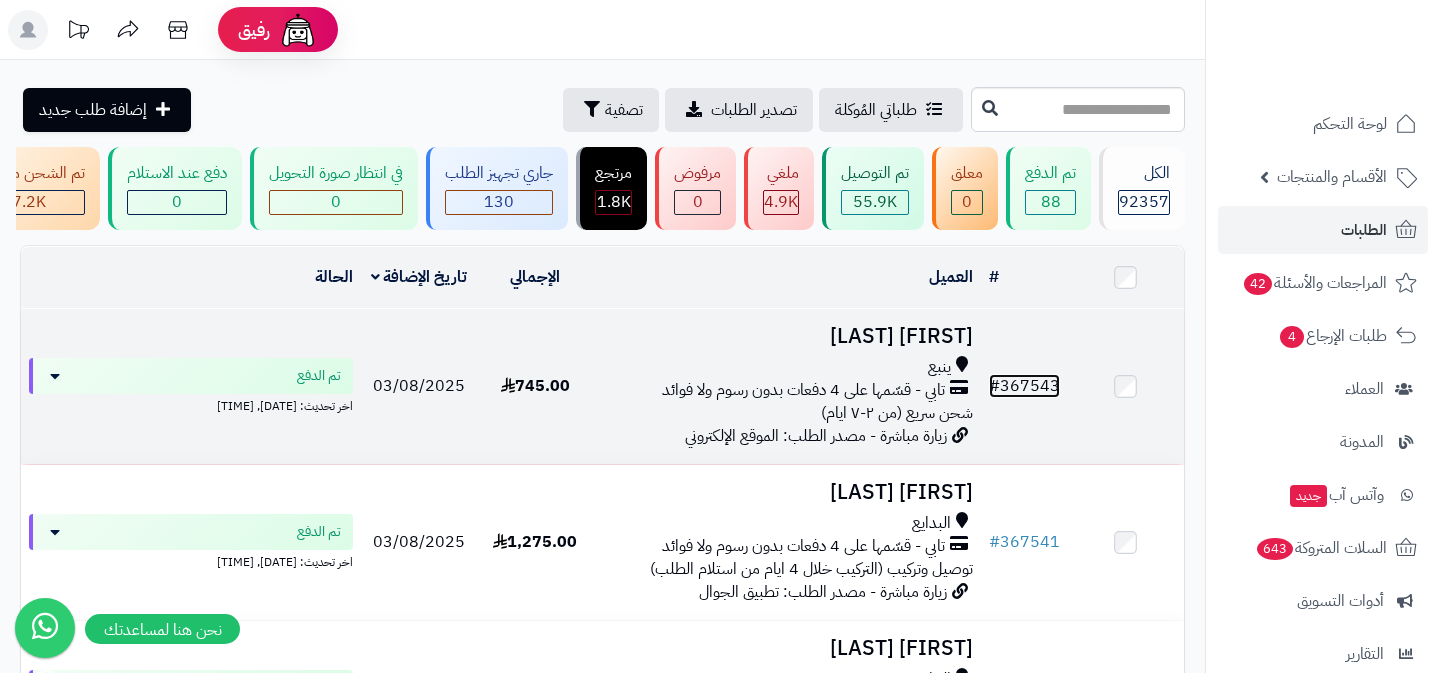 click on "# 367543" at bounding box center [1024, 386] 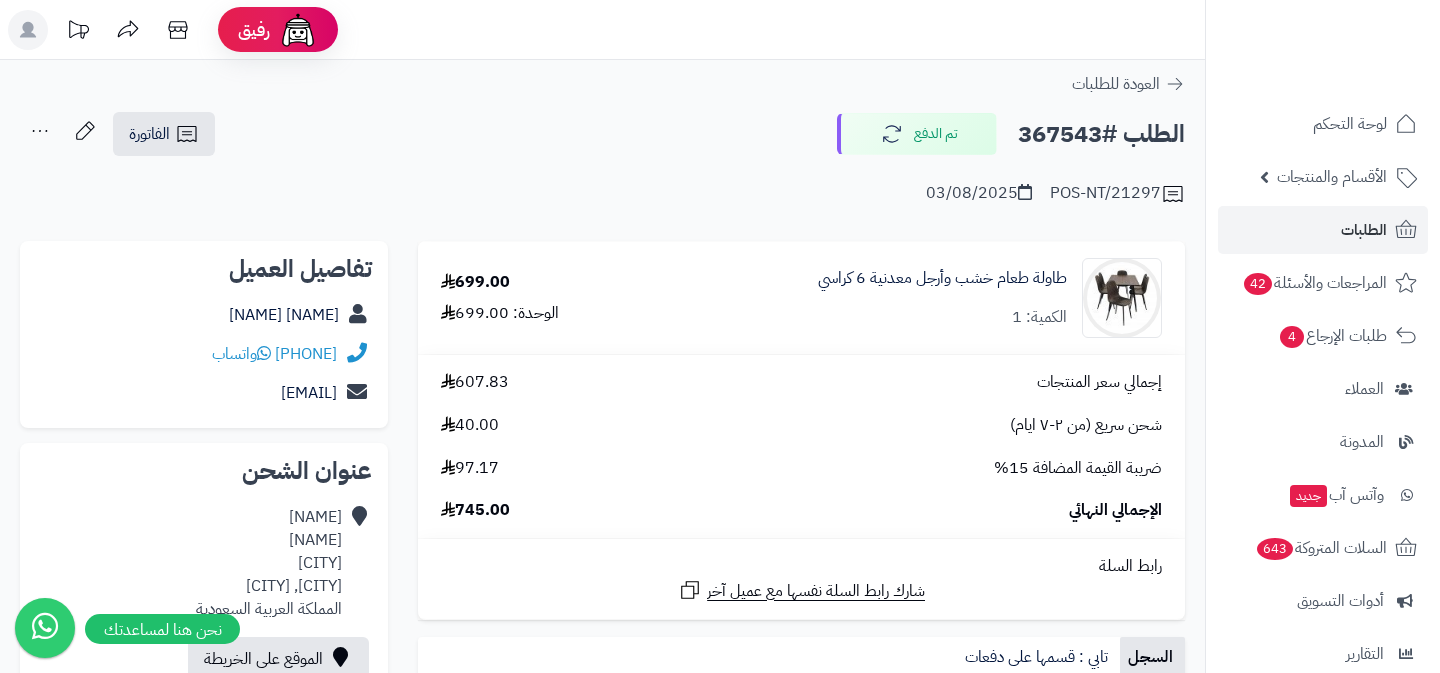 scroll, scrollTop: 0, scrollLeft: 0, axis: both 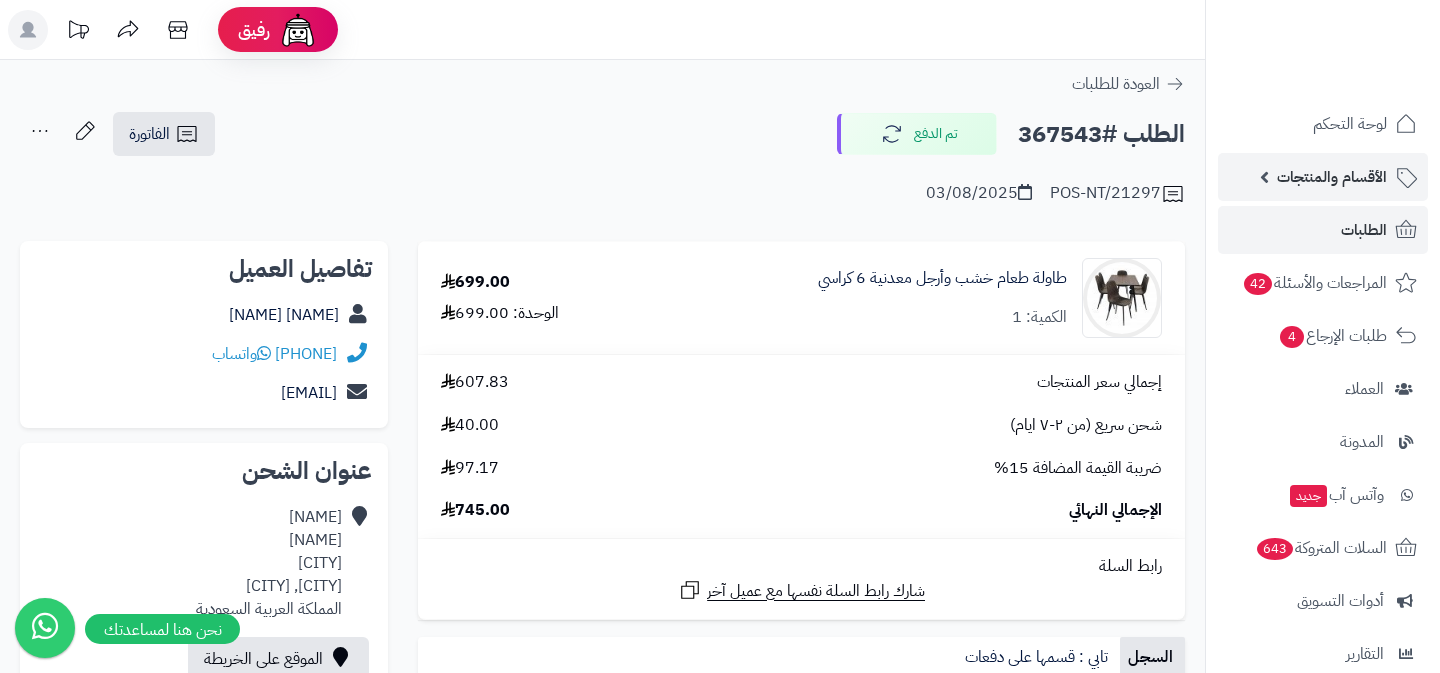 click on "الأقسام والمنتجات" at bounding box center [1332, 177] 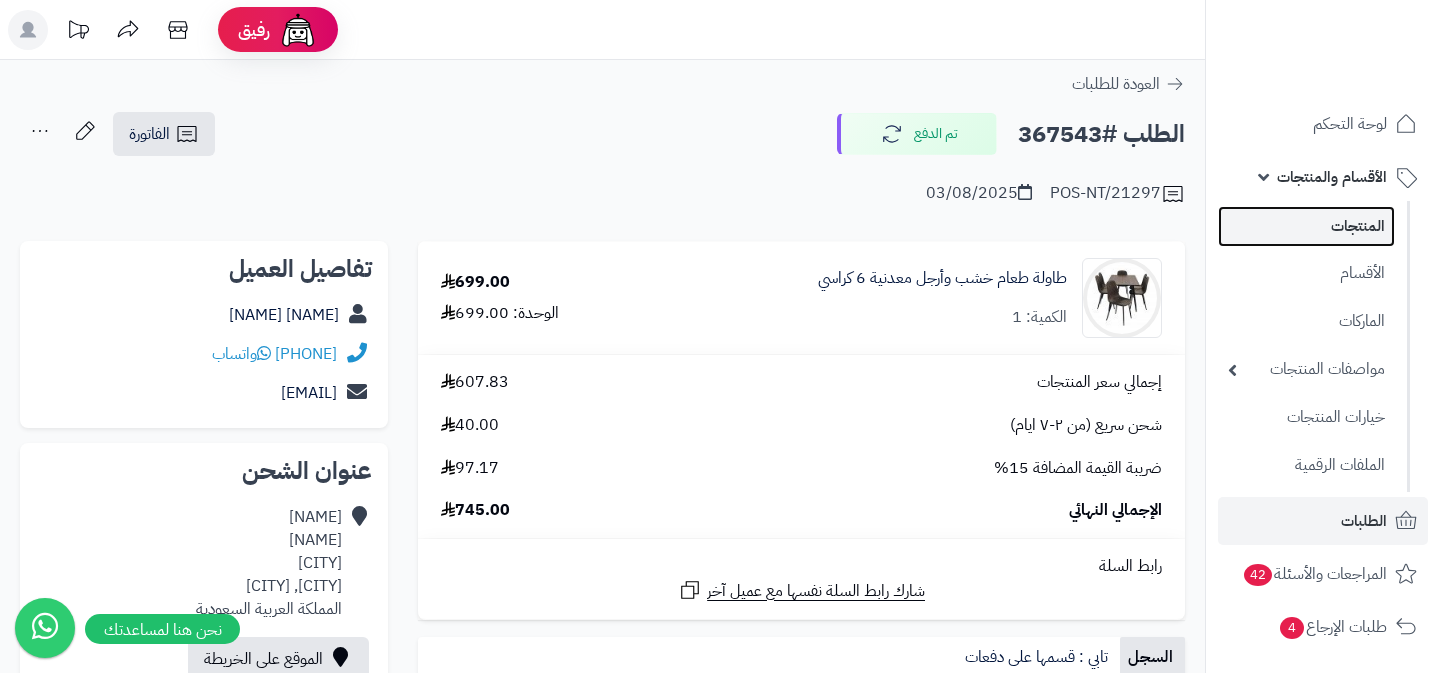 click on "المنتجات" at bounding box center [1306, 226] 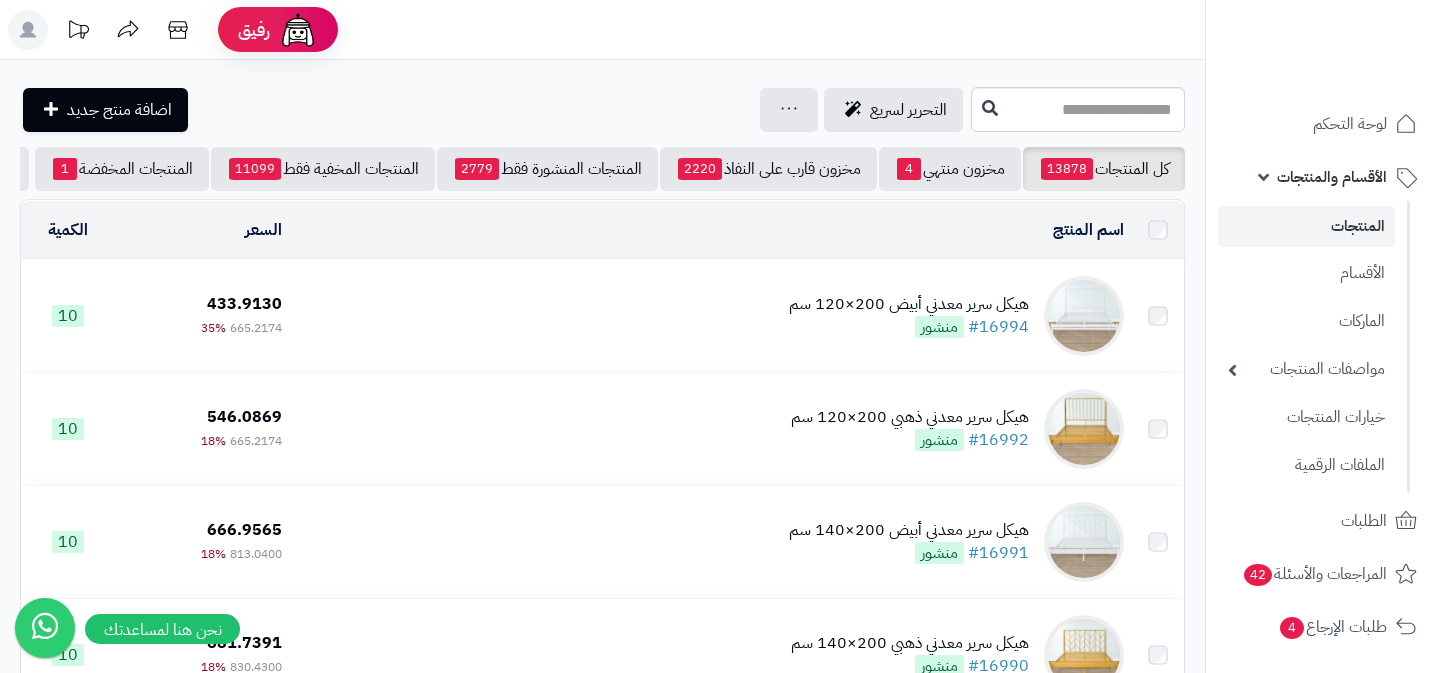 scroll, scrollTop: 0, scrollLeft: 0, axis: both 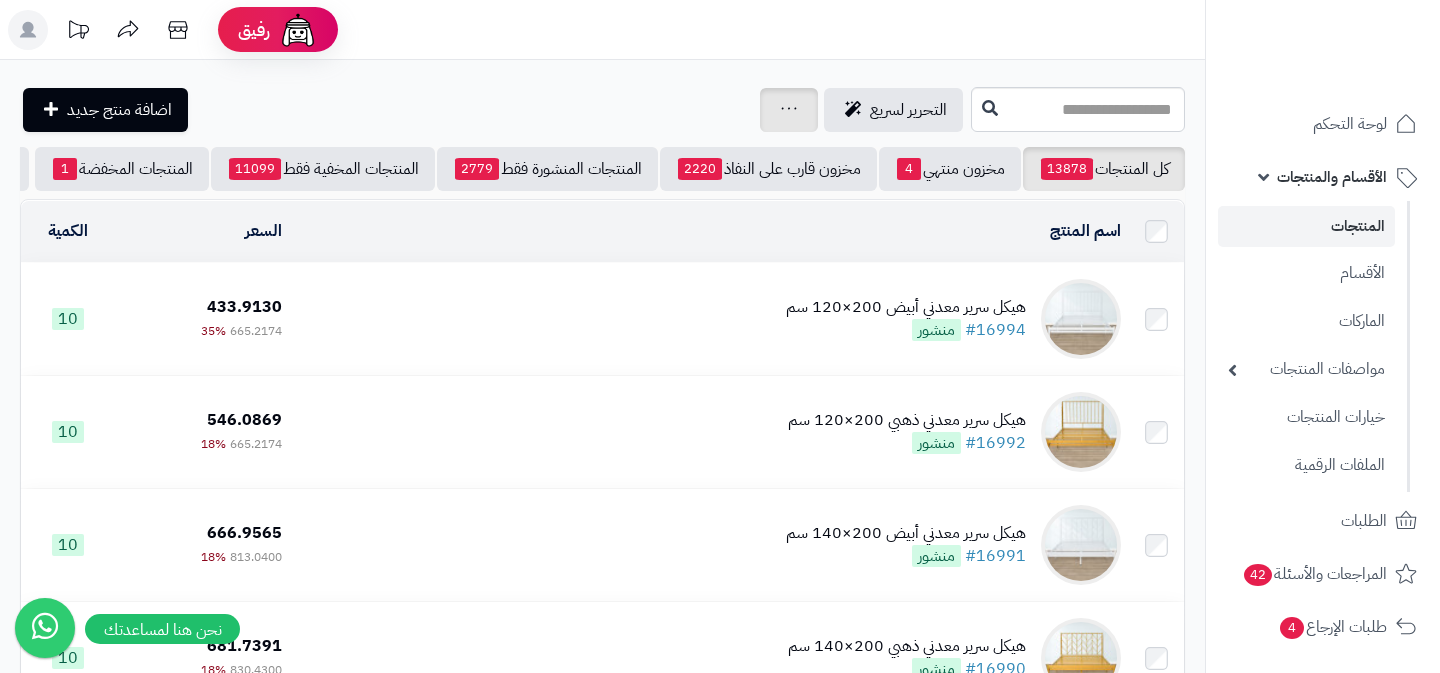 click 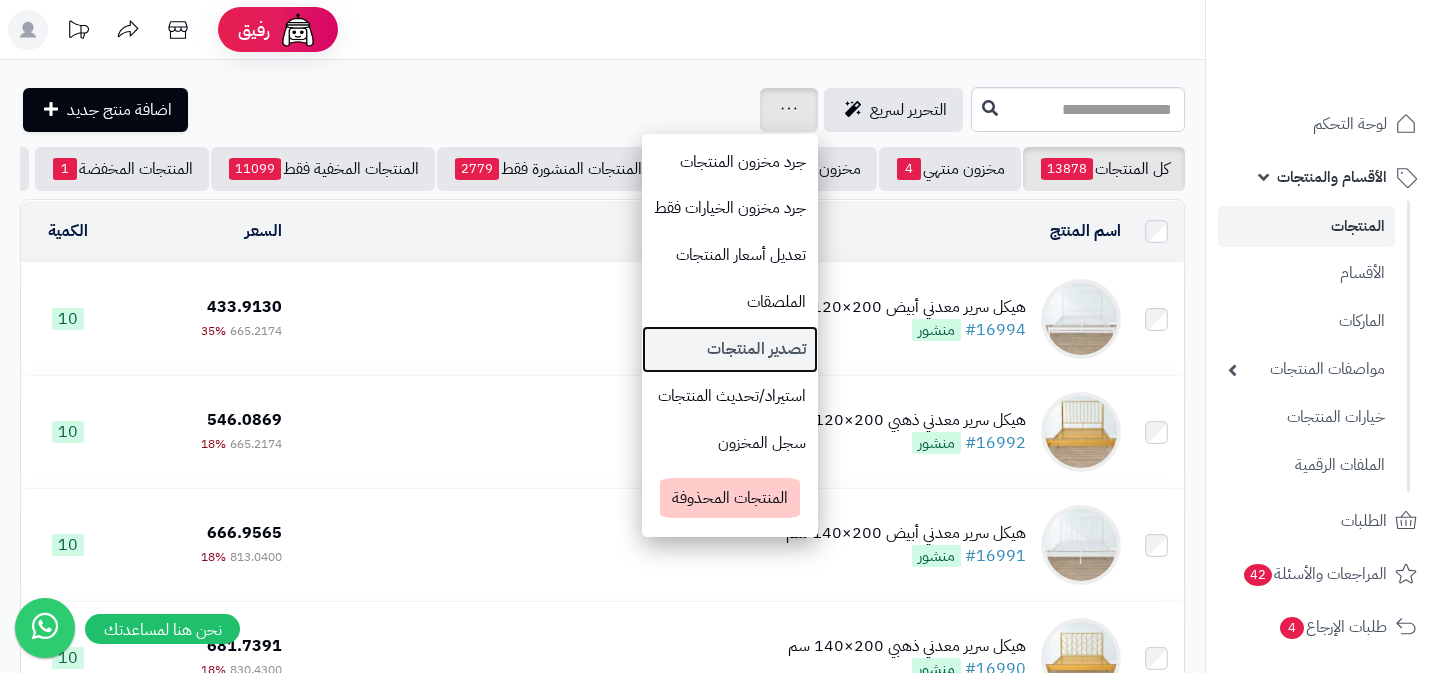 click on "تصدير المنتجات" at bounding box center [730, 349] 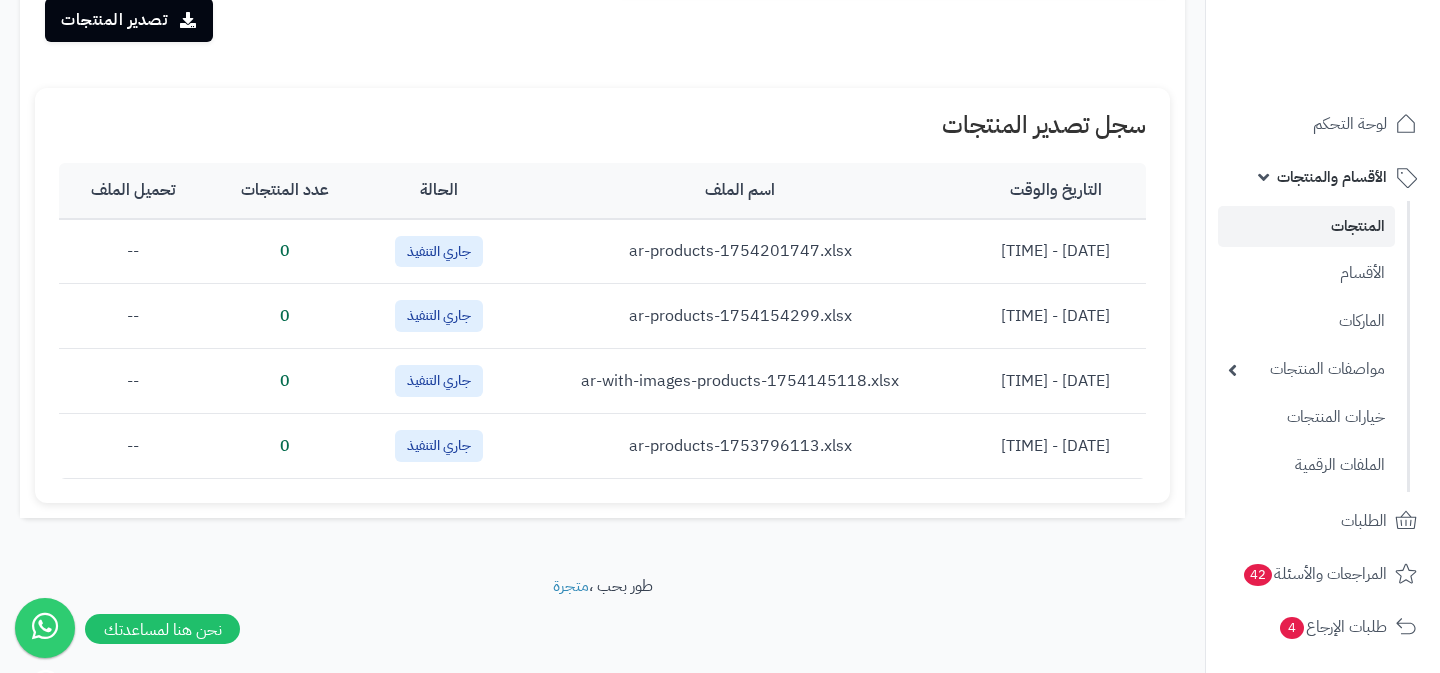 scroll, scrollTop: 585, scrollLeft: 0, axis: vertical 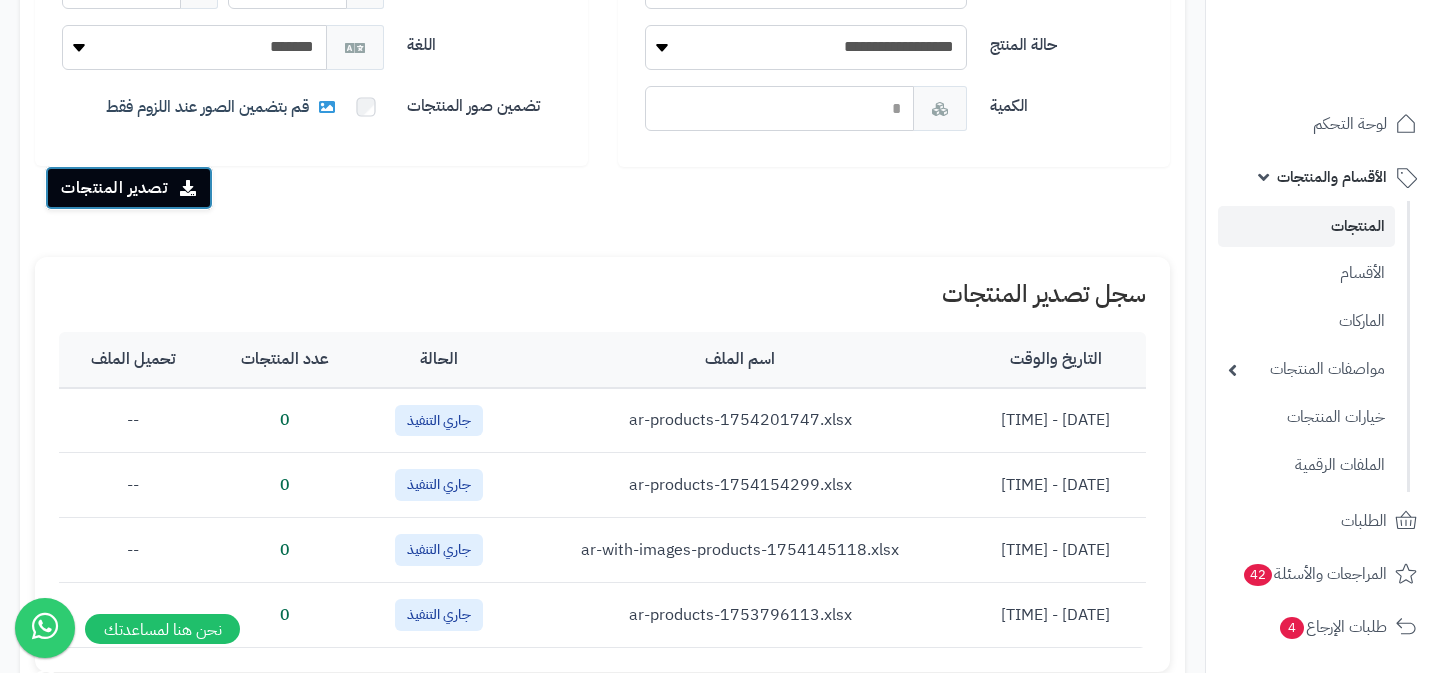 click on "تصدير المنتجات" at bounding box center (129, 188) 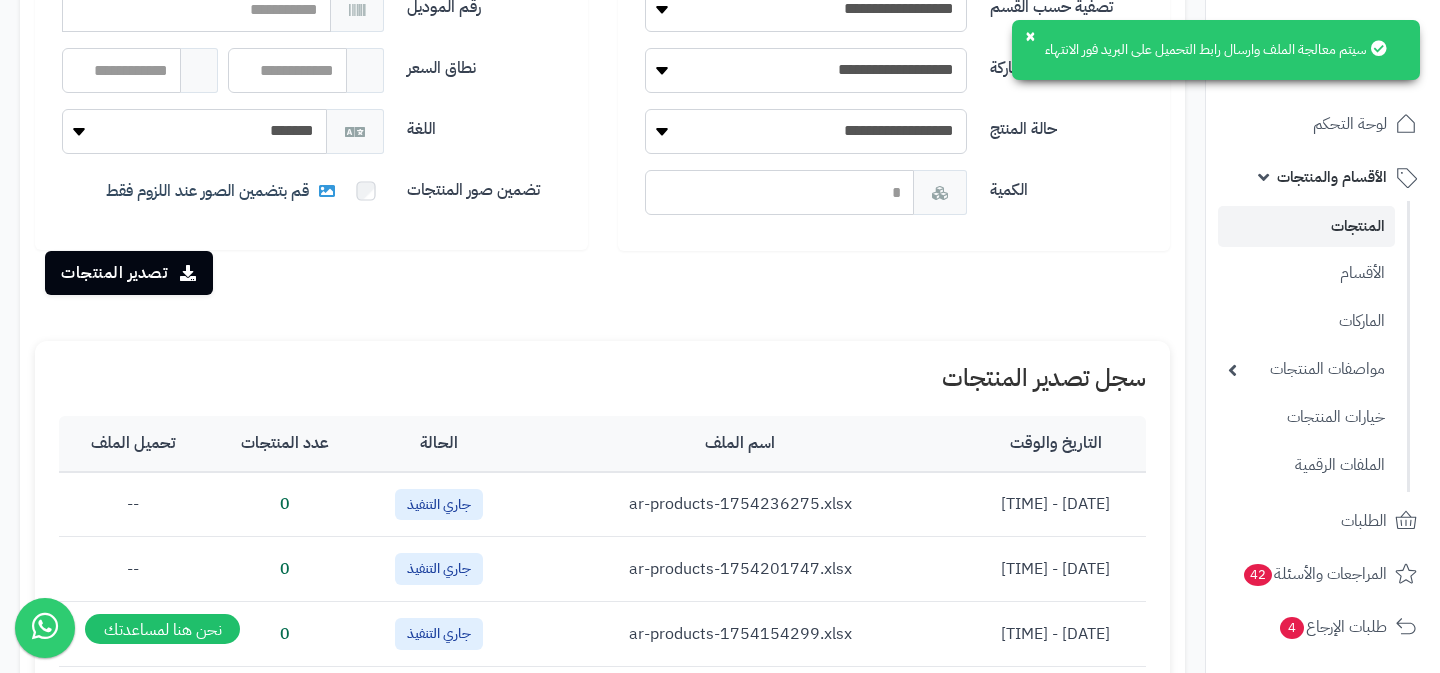 scroll, scrollTop: 0, scrollLeft: 0, axis: both 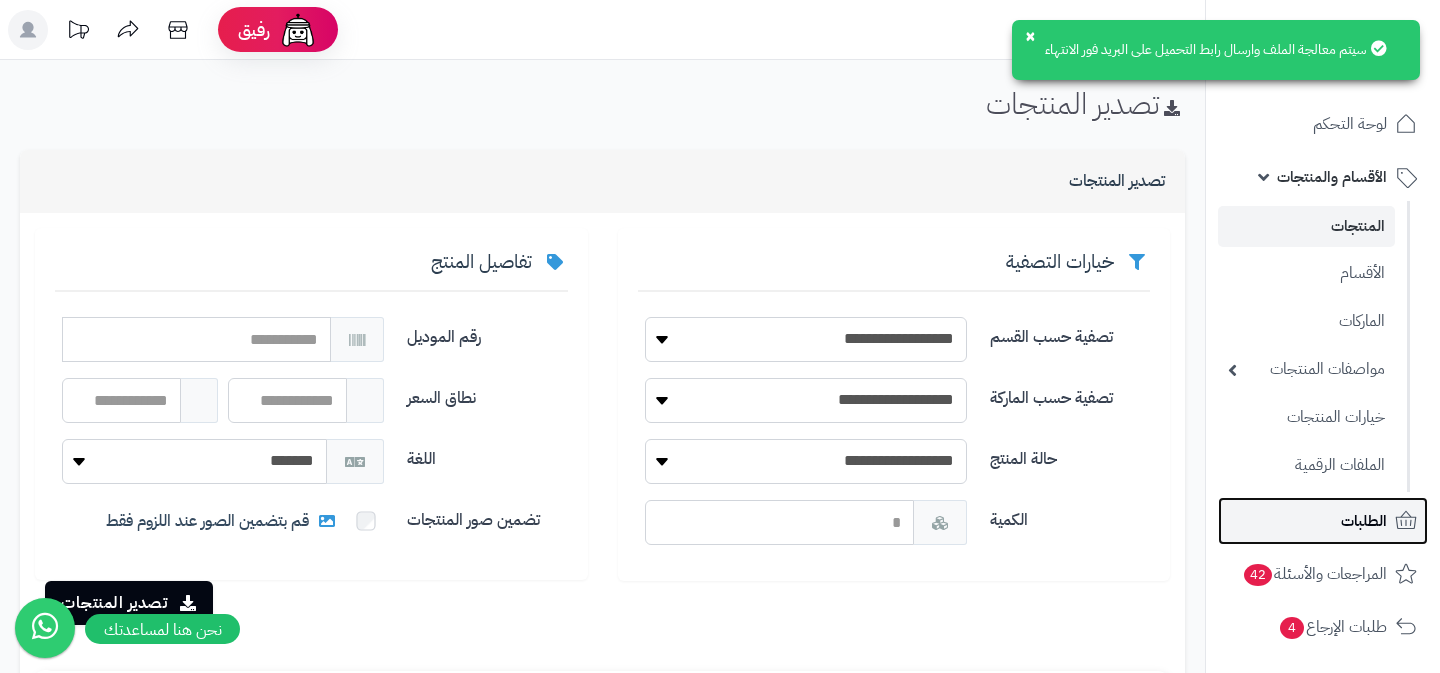 click on "الطلبات" at bounding box center (1364, 521) 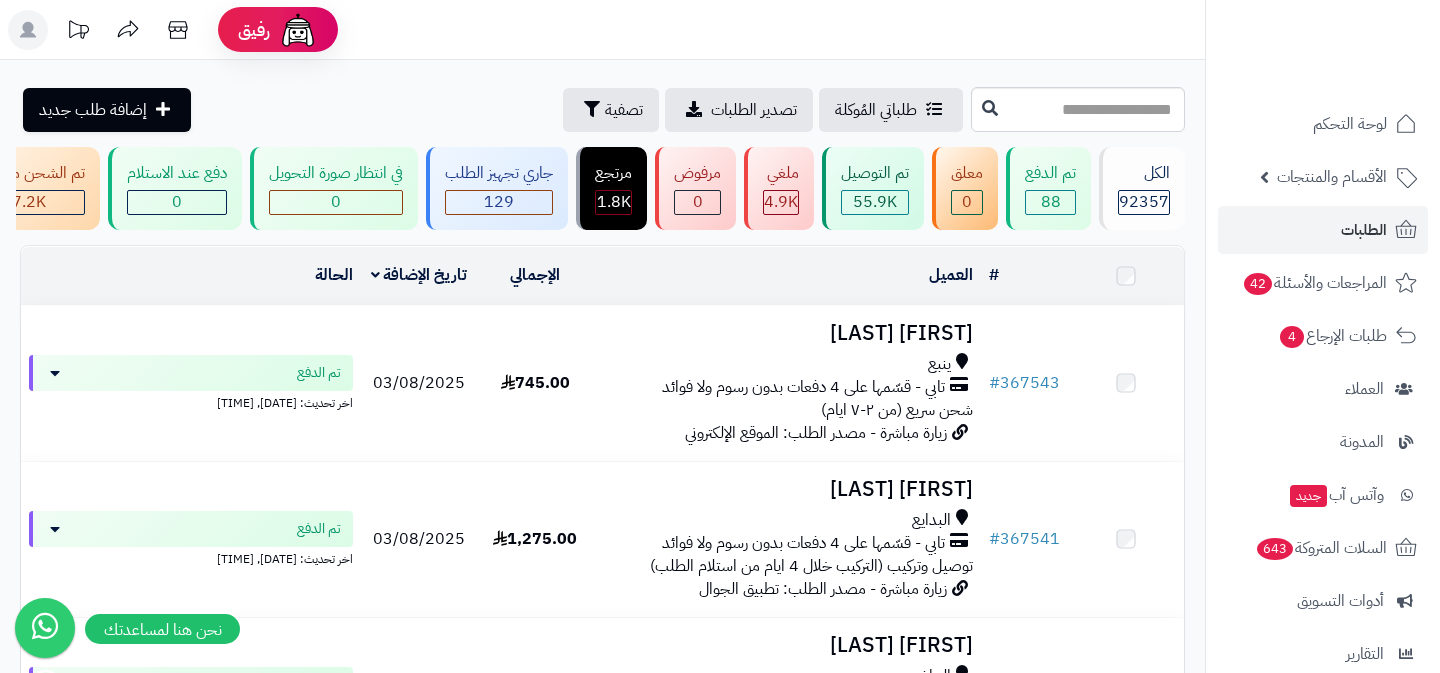 scroll, scrollTop: 0, scrollLeft: 0, axis: both 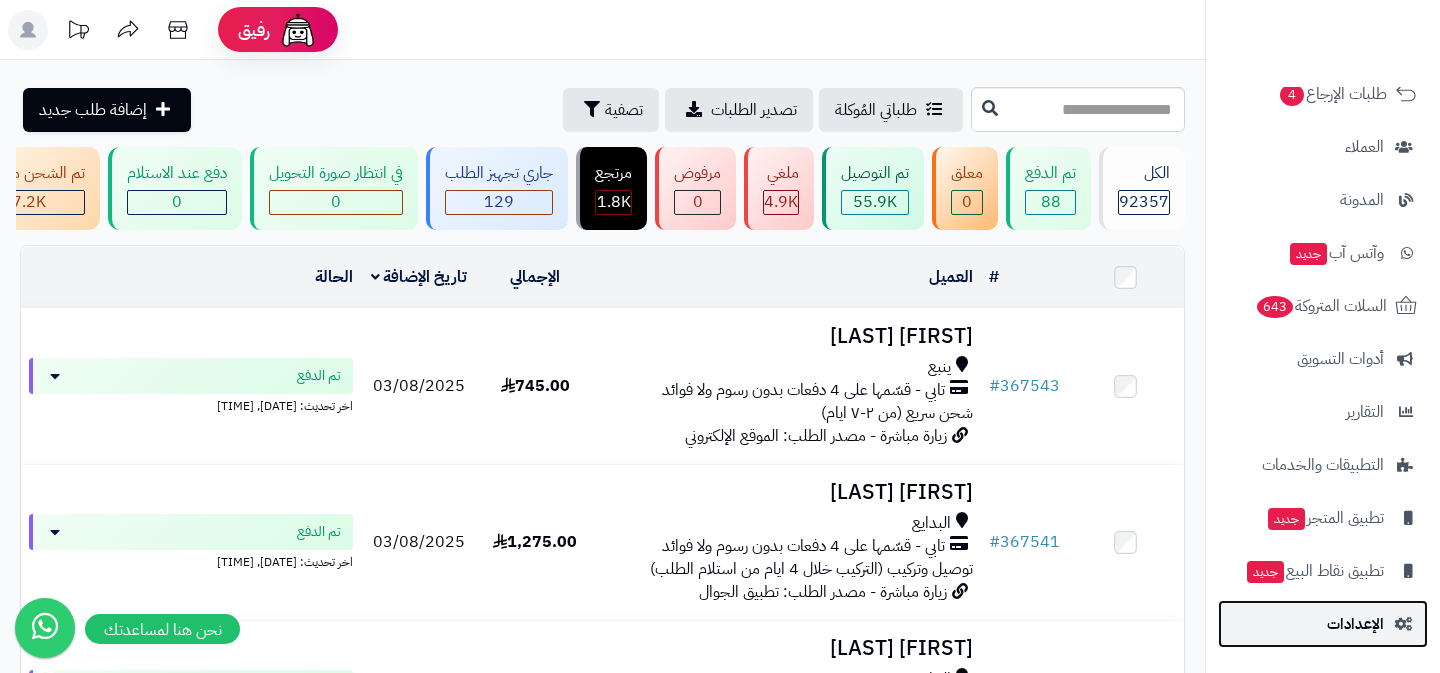 click on "الإعدادات" at bounding box center [1355, 624] 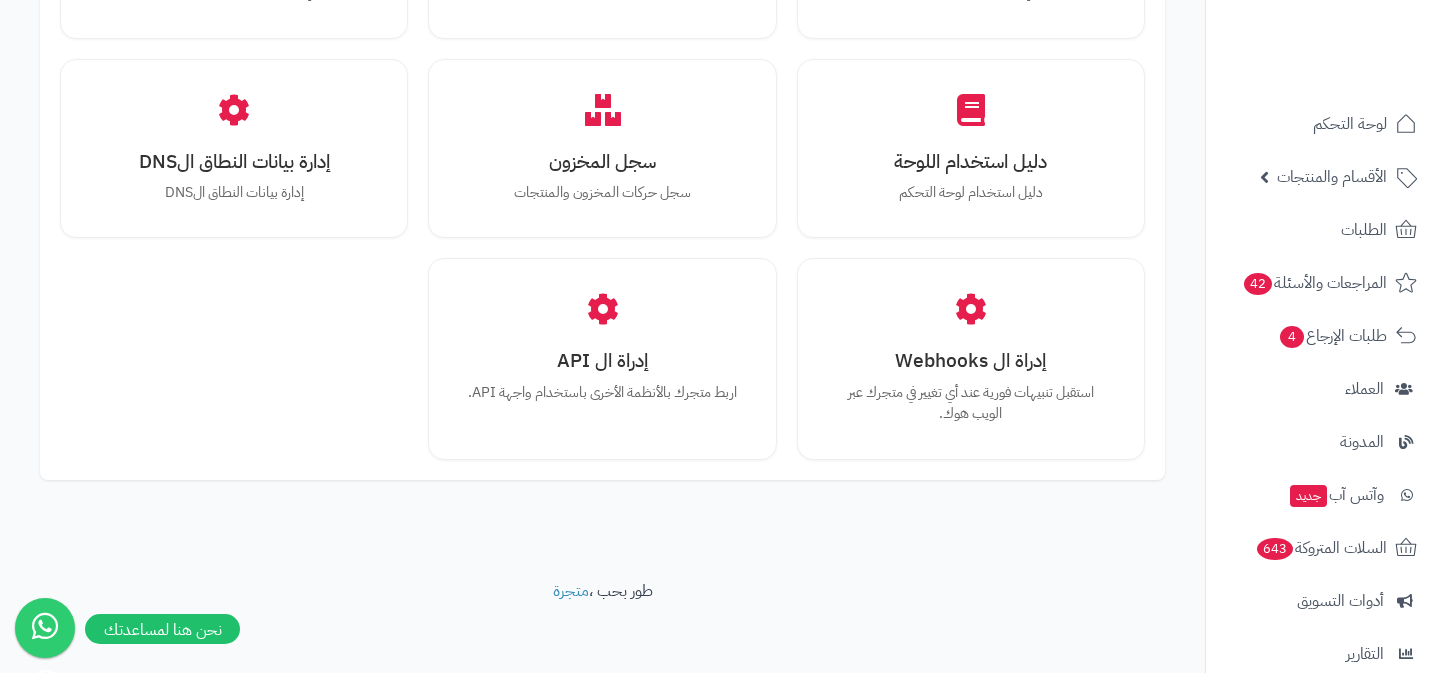 scroll, scrollTop: 2477, scrollLeft: 0, axis: vertical 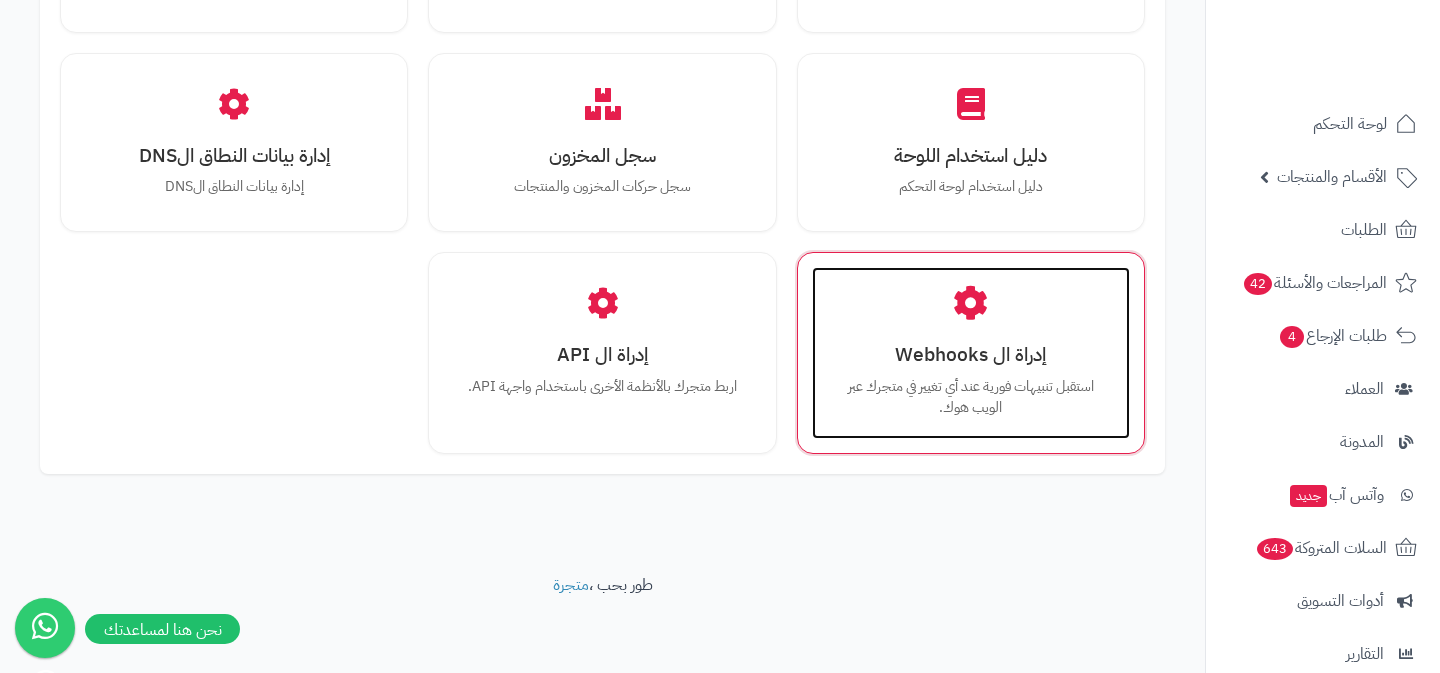click on "استقبل تنبيهات فورية عند أي تغيير في متجرك عبر الويب هوك." at bounding box center [971, 397] 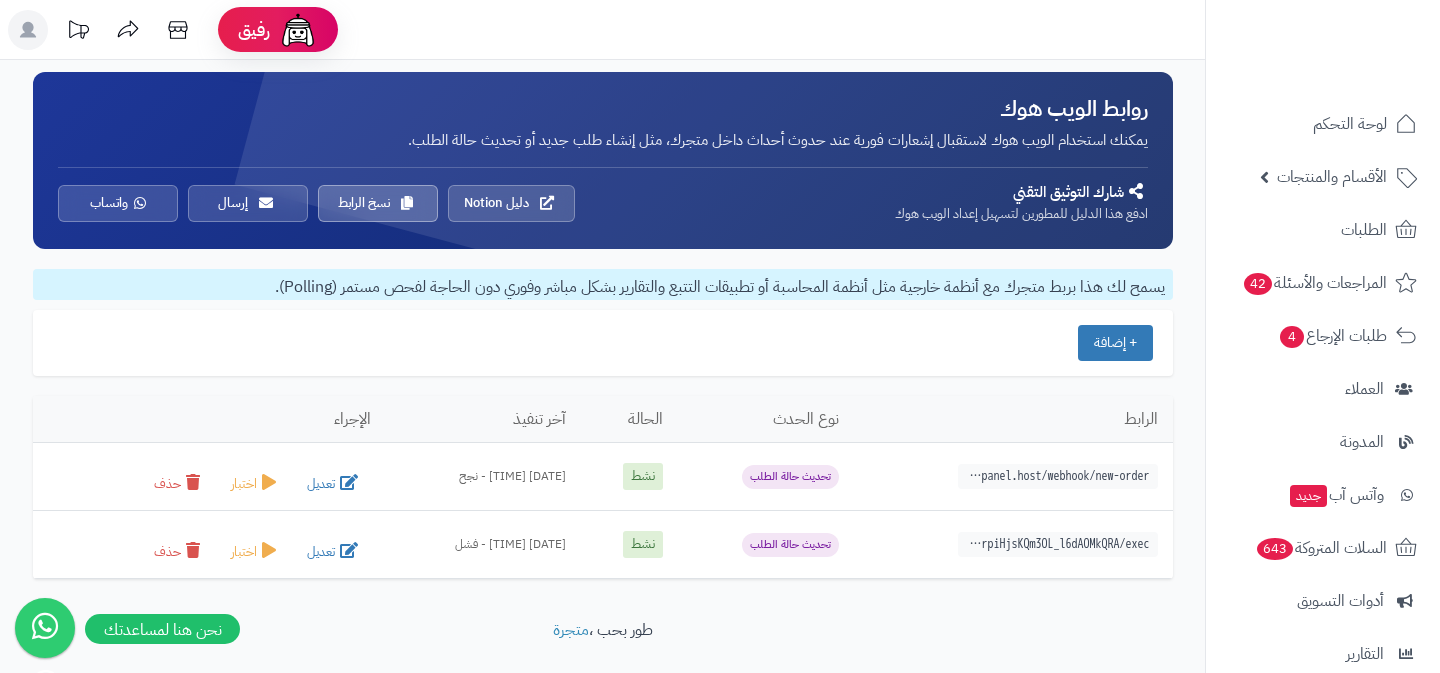 scroll, scrollTop: 0, scrollLeft: 0, axis: both 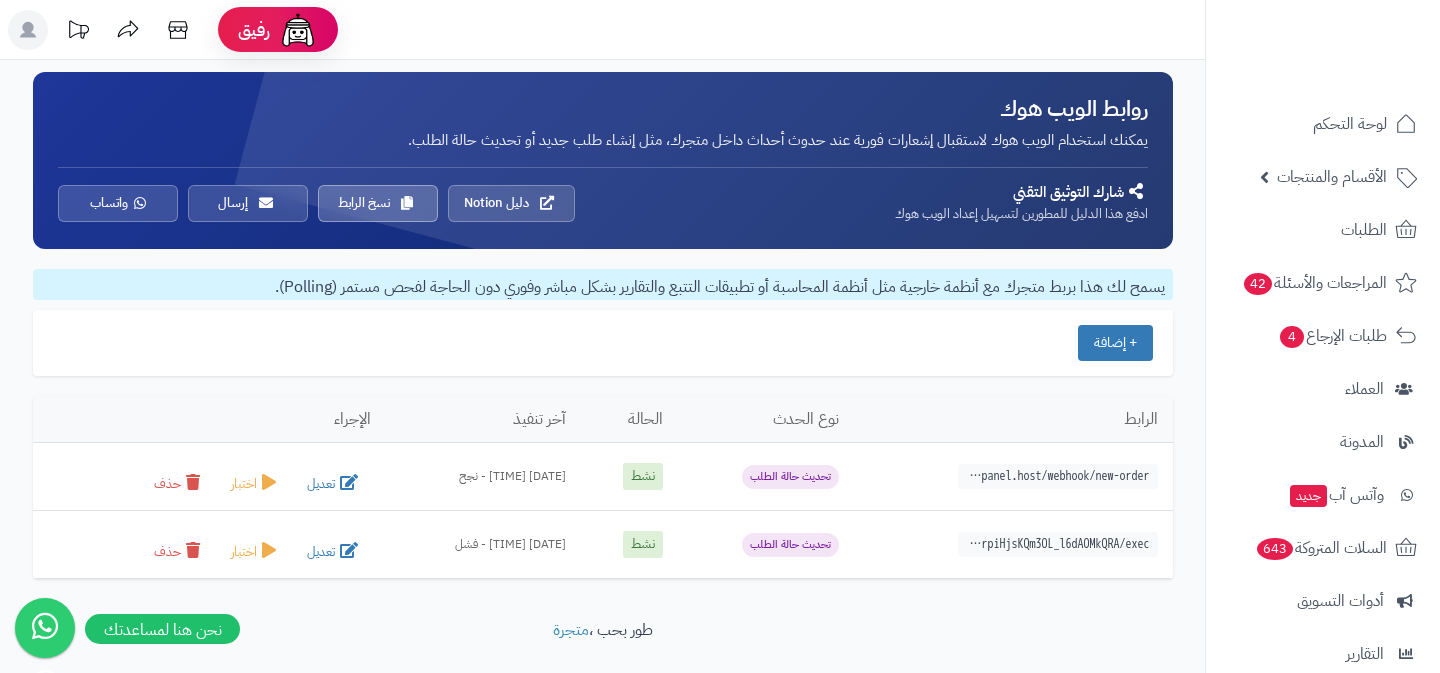 click on "شارك التوثيق التقني ادفع هذا الدليل للمطورين لتسهيل إعداد الويب هوك" at bounding box center (867, 203) 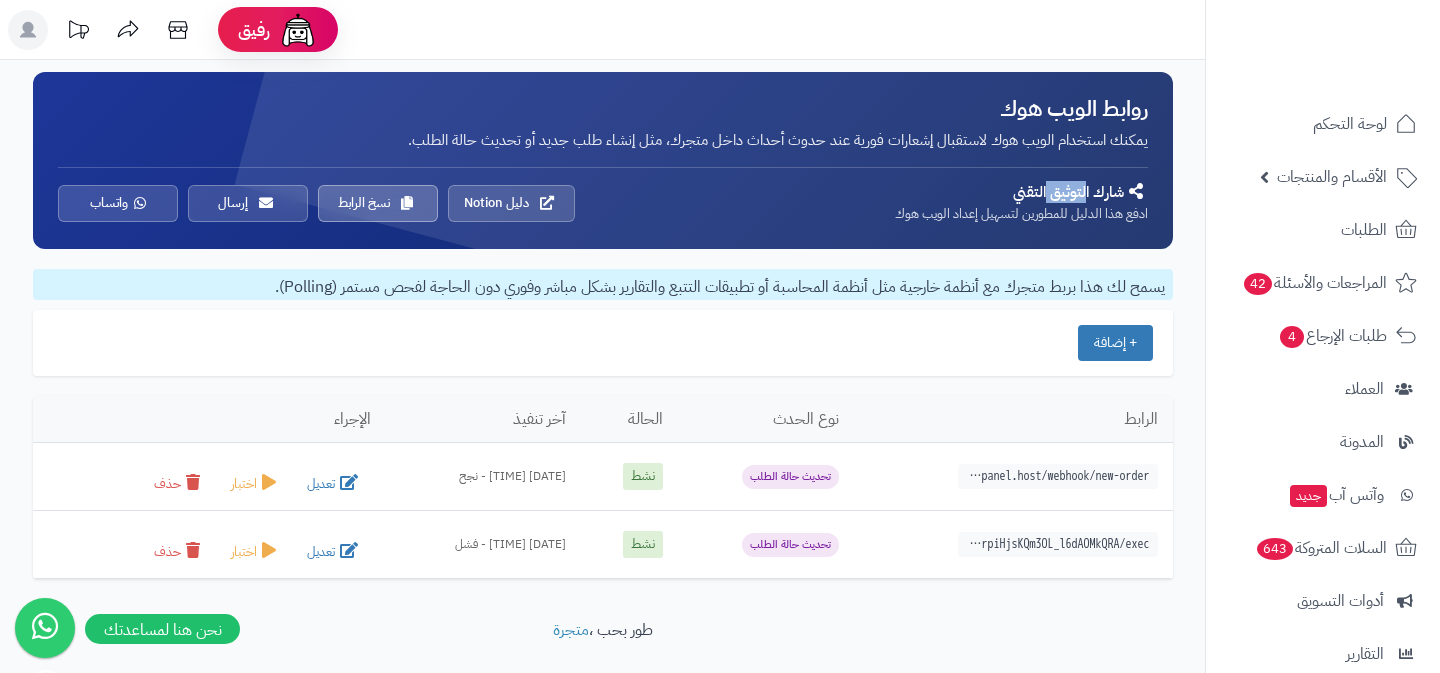 click on "شارك التوثيق التقني" at bounding box center [867, 192] 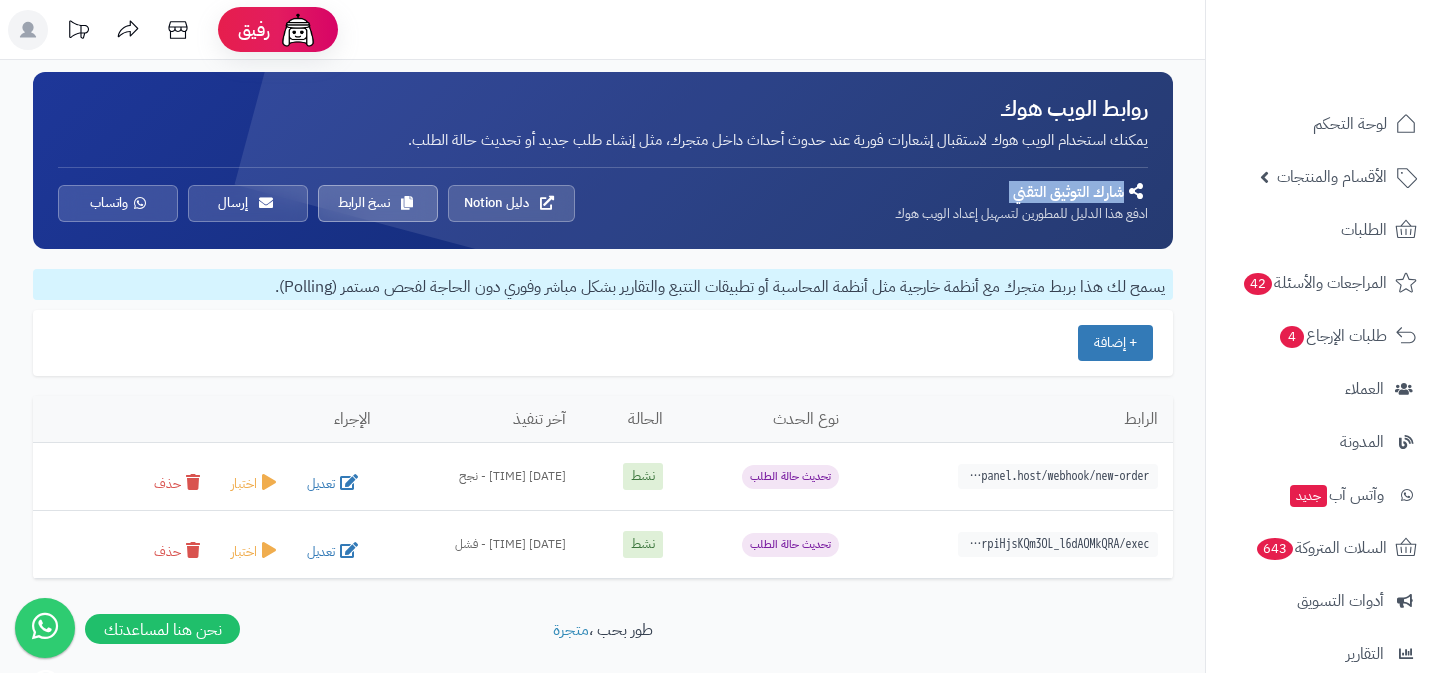 click on "شارك التوثيق التقني" at bounding box center (867, 192) 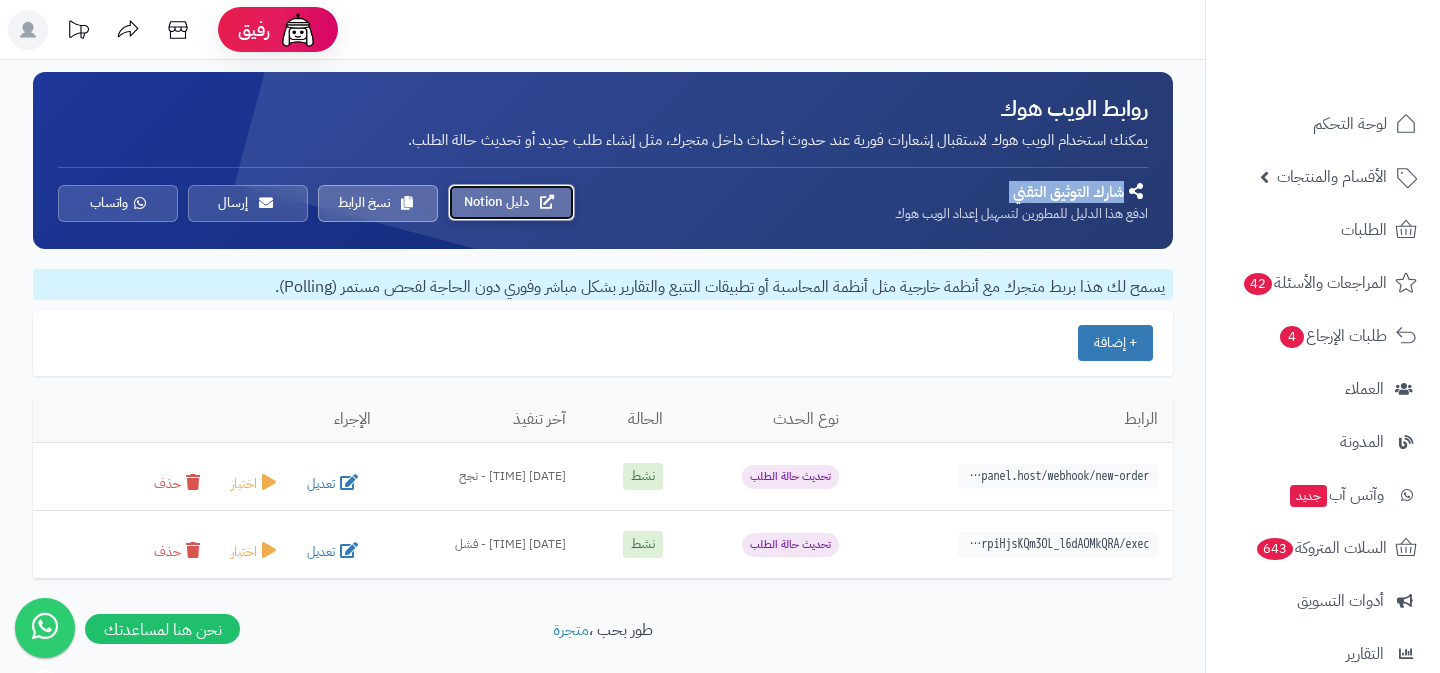 click on "دليل Notion" at bounding box center (511, 202) 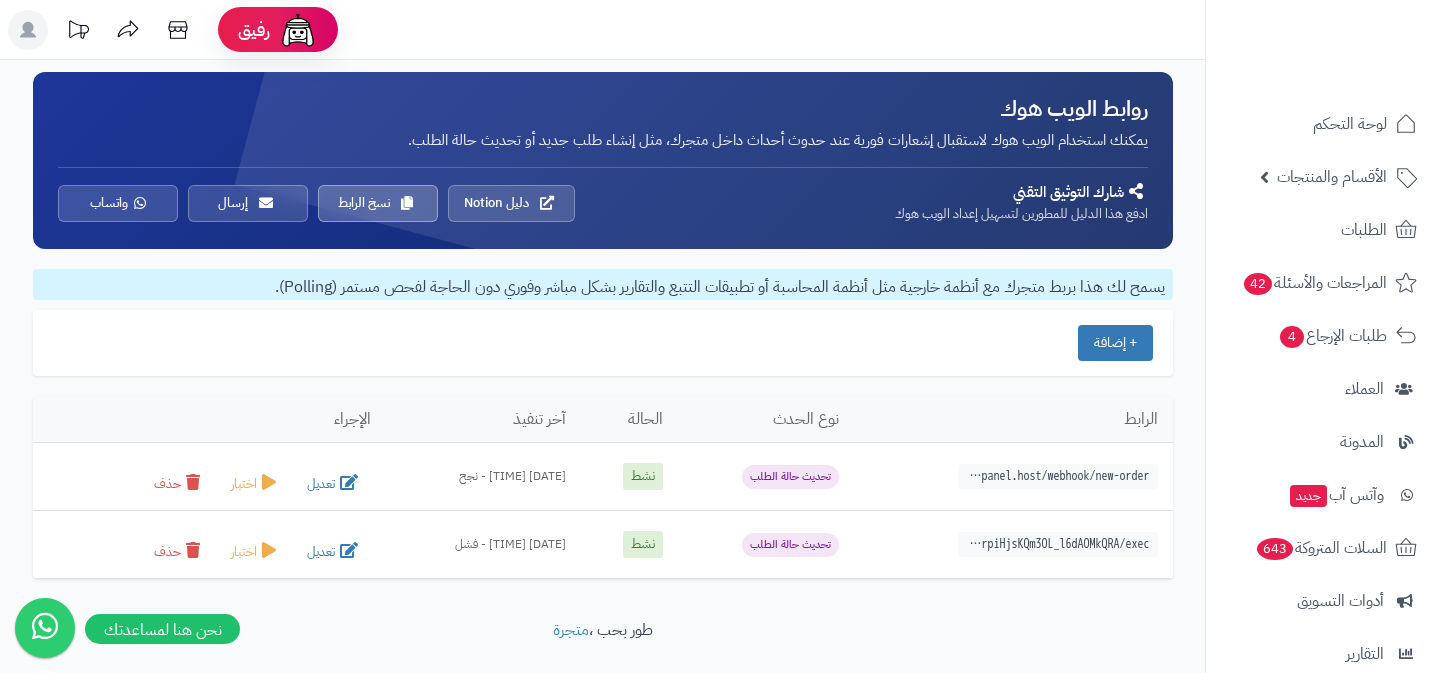 drag, startPoint x: 951, startPoint y: 440, endPoint x: 682, endPoint y: 239, distance: 335.80054 